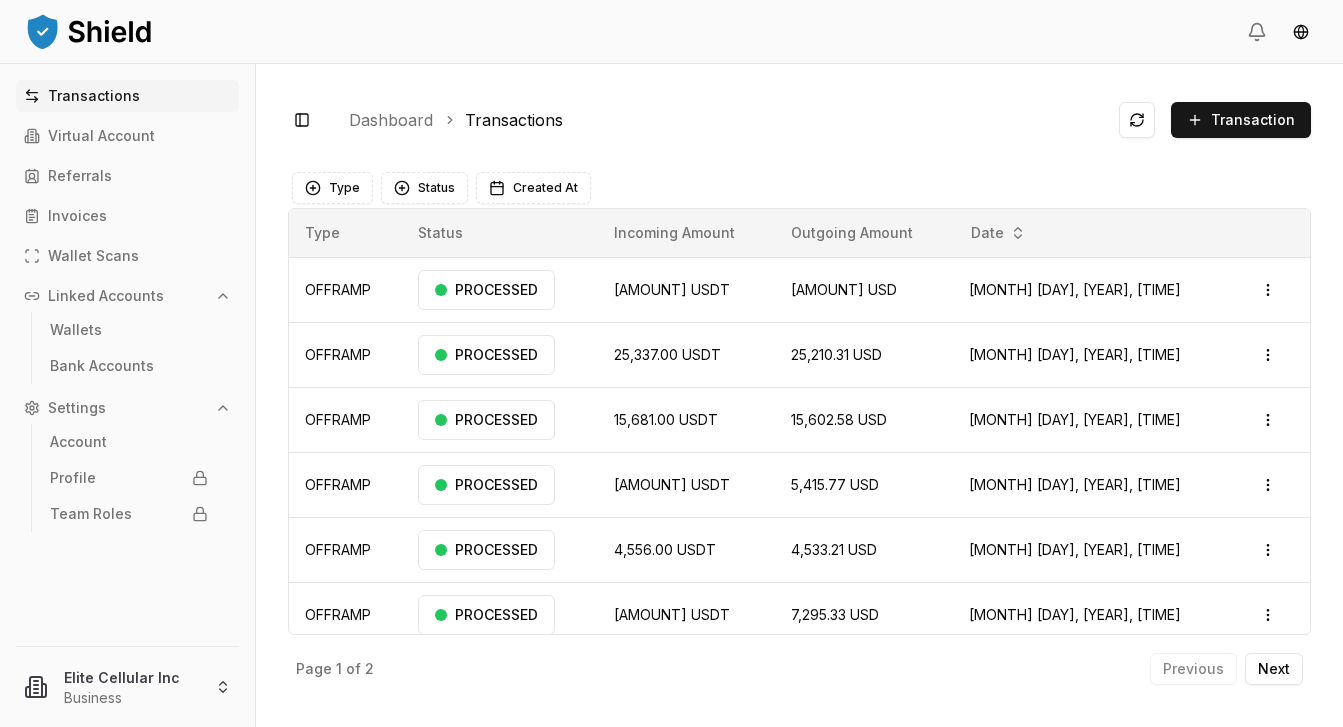 scroll, scrollTop: 0, scrollLeft: 0, axis: both 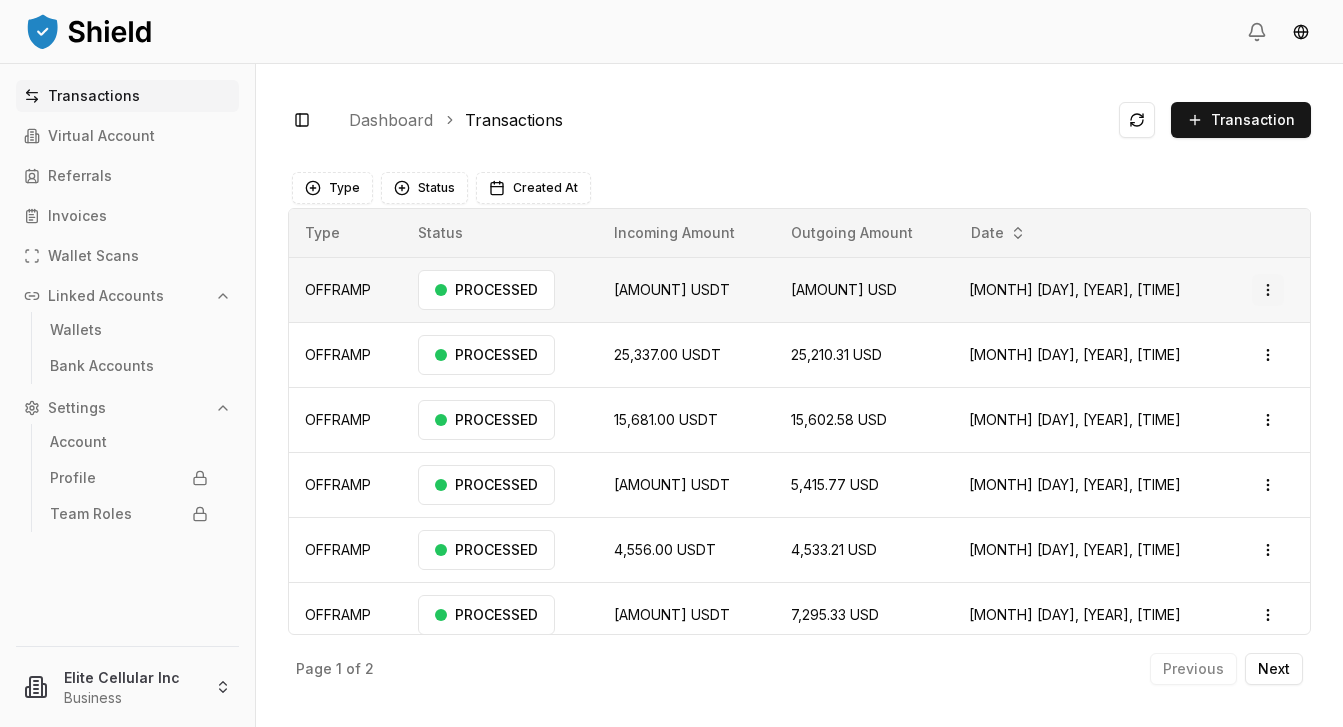 click on "Transactions Virtual Account Referrals Invoices Wallet Scans Linked Accounts Wallets Bank Accounts Settings Account Profile Team Roles Elite Cellular Inc Business Toggle Sidebar Dashboard Transactions   Transaction OFFRAMP   13,950.00 USDT   13,880.25 USD [MONTH] [DAY], [YEAR], [TIME] PROCESSED Open menu OFFRAMP   25,337.00 USDT   25,210.31 USD [MONTH] [DAY], [YEAR], [TIME] PROCESSED Open menu OFFRAMP   15,681.00 USDT   15,602.58 USD [MONTH] [DAY], [YEAR], [TIME] PROCESSED Open menu OFFRAMP   5,443.00 USDT   5,415.77 USD [MONTH] [DAY], [YEAR], [TIME] PROCESSED Open menu OFFRAMP   4,556.00 USDT   4,533.21 USD [MONTH] [DAY], [YEAR], [TIME] PROCESSED Open menu OFFRAMP   7,332.00 USDT   7,295.33 USD [MONTH] [DAY], [YEAR], [TIME] PROCESSED Open menu OFFRAMP   17,630.00 USDT   17,541.85 USD [MONTH] [DAY], [YEAR], [TIME] PROCESSED Open menu OFFRAMP   11,643.00 USDT   11,584.77 USD [MONTH] [DAY], [YEAR], [TIME] PROCESSED Open menu Page 1 of 2 Previous Next Type Status Created At Type Status Incoming Amount Outgoing Amount Date   OFFRAMP   PROCESSED   13,950.00   USDT     USD" at bounding box center [671, 363] 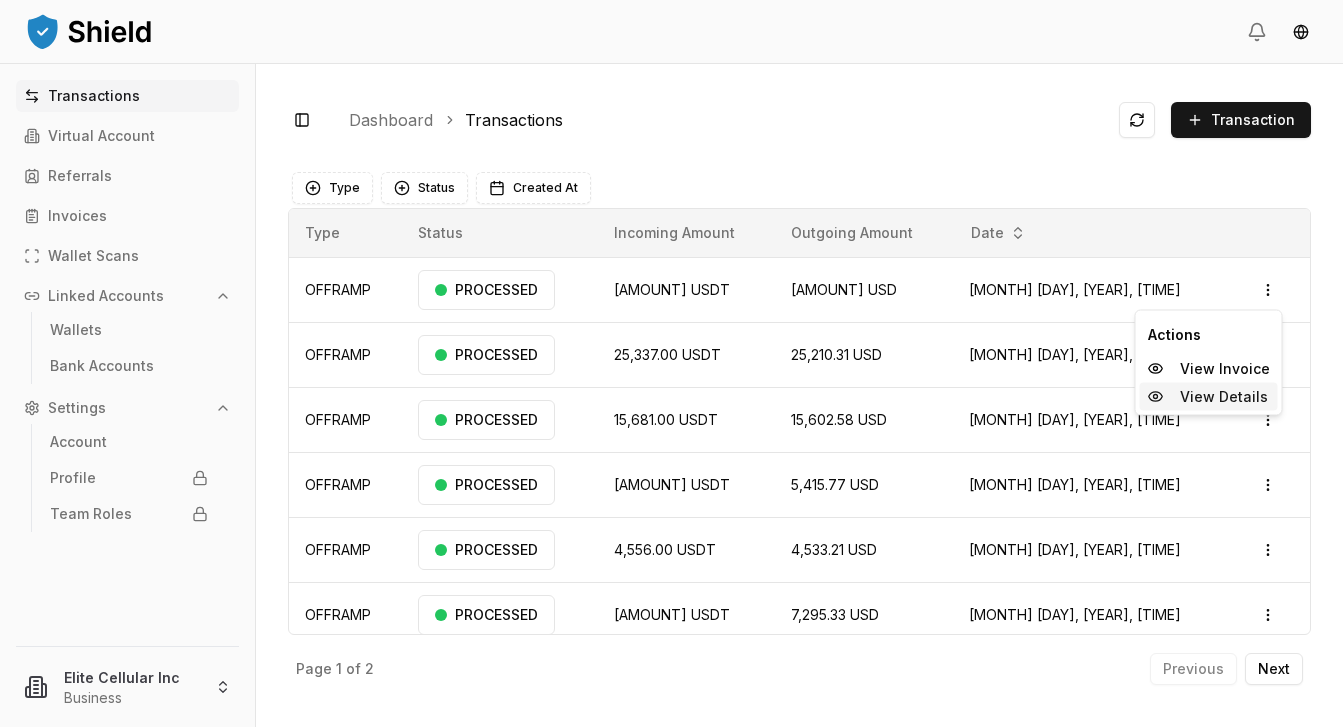 click on "View Details" at bounding box center [1224, 397] 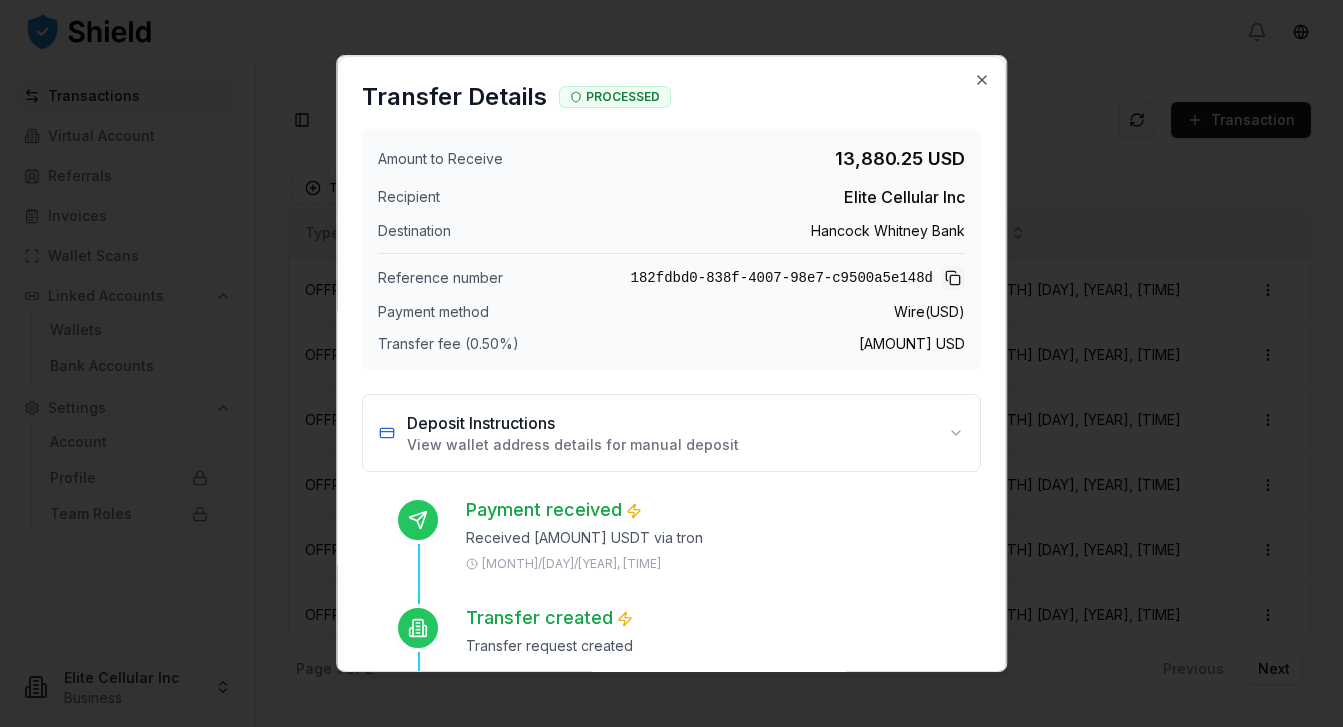 click at bounding box center (953, 278) 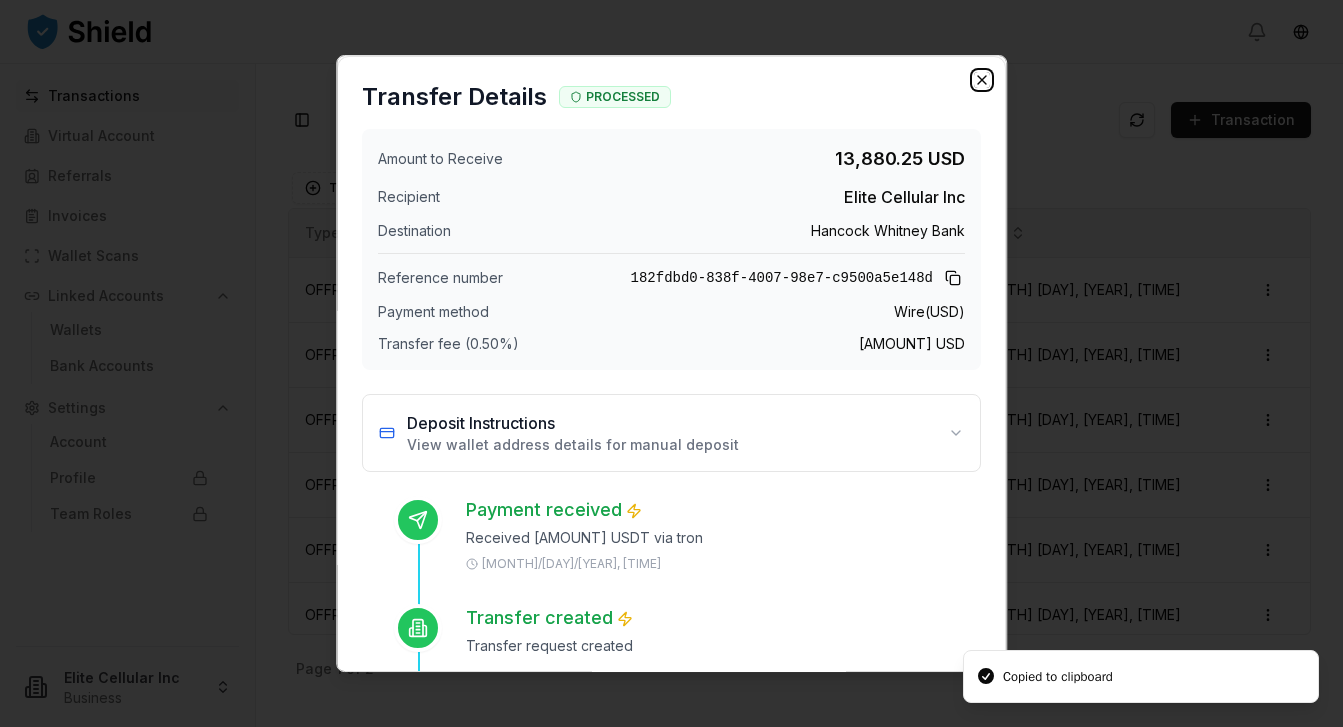 click 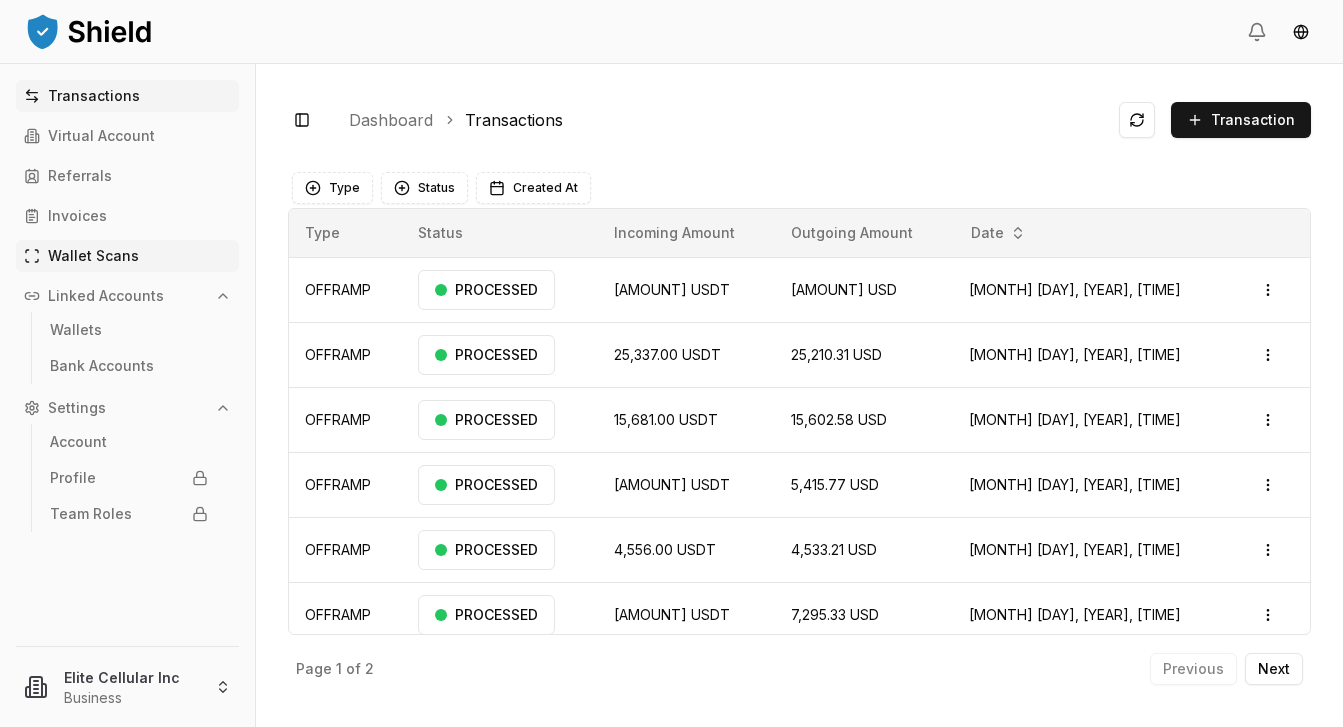 click on "Wallet Scans" at bounding box center (93, 256) 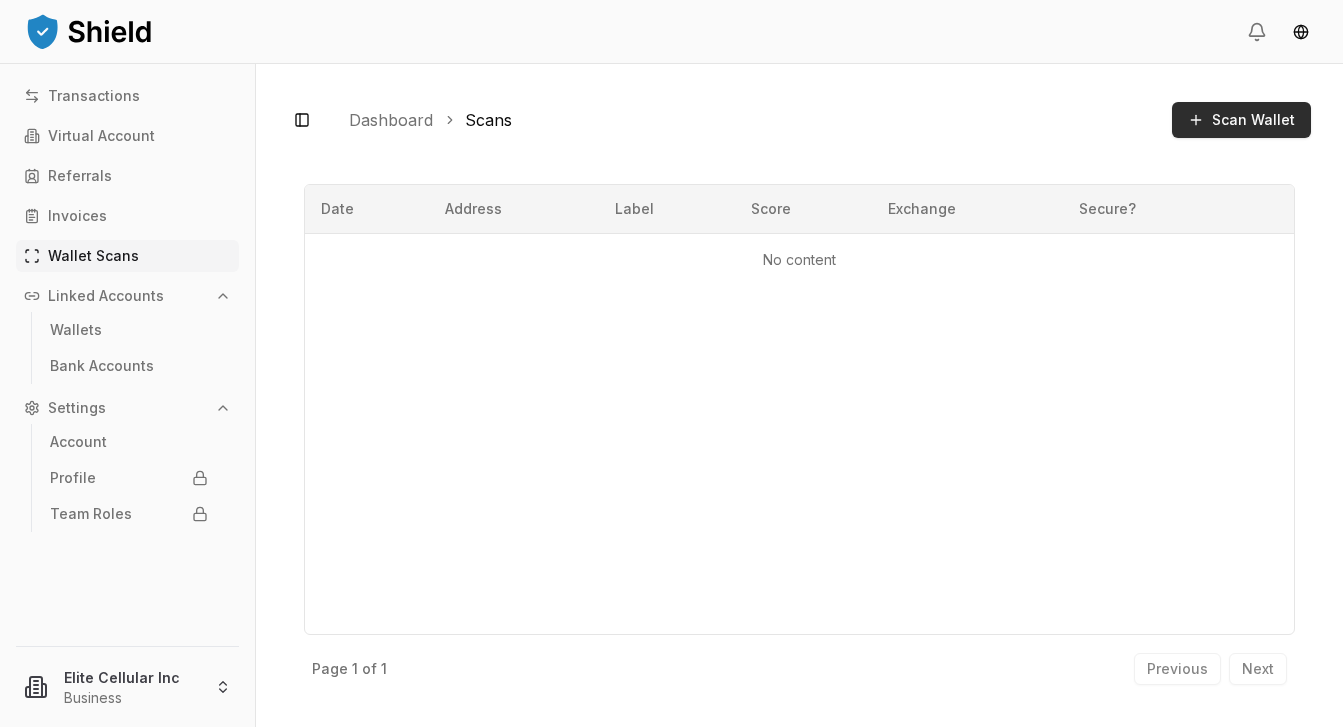 click on "Scan Wallet" at bounding box center (1253, 120) 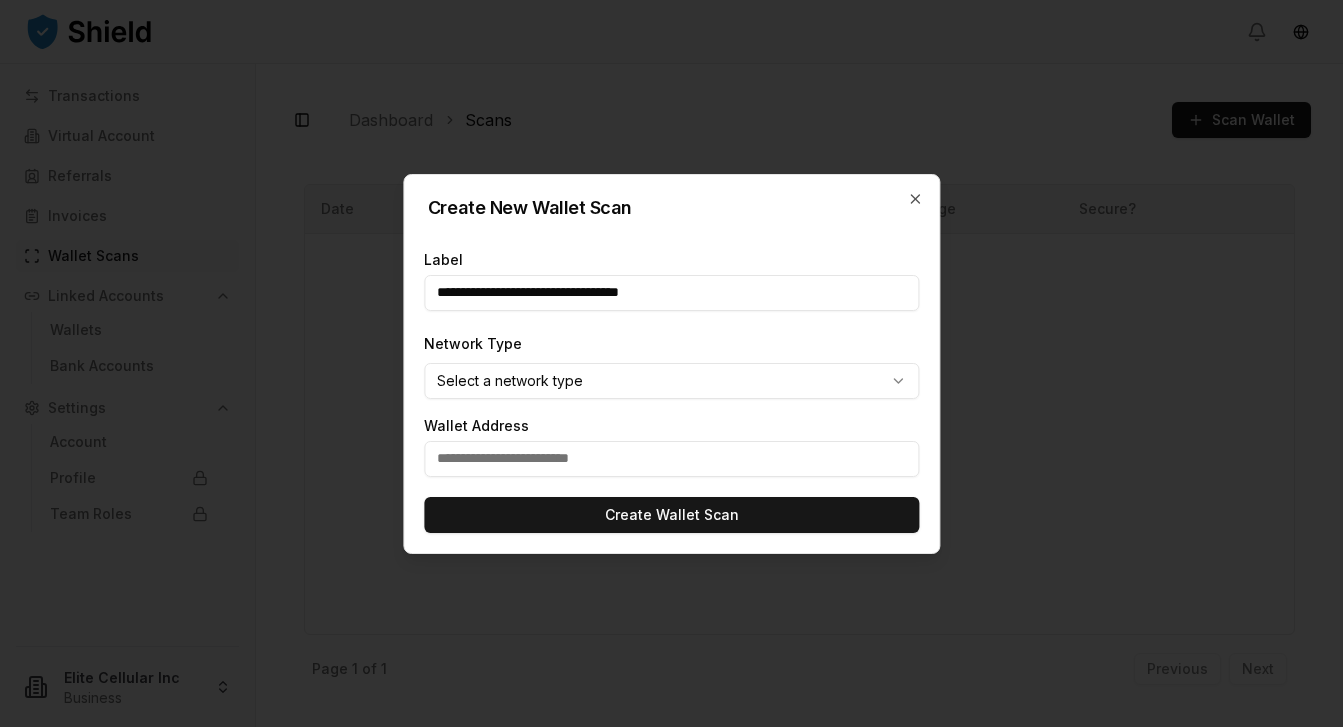 type on "**********" 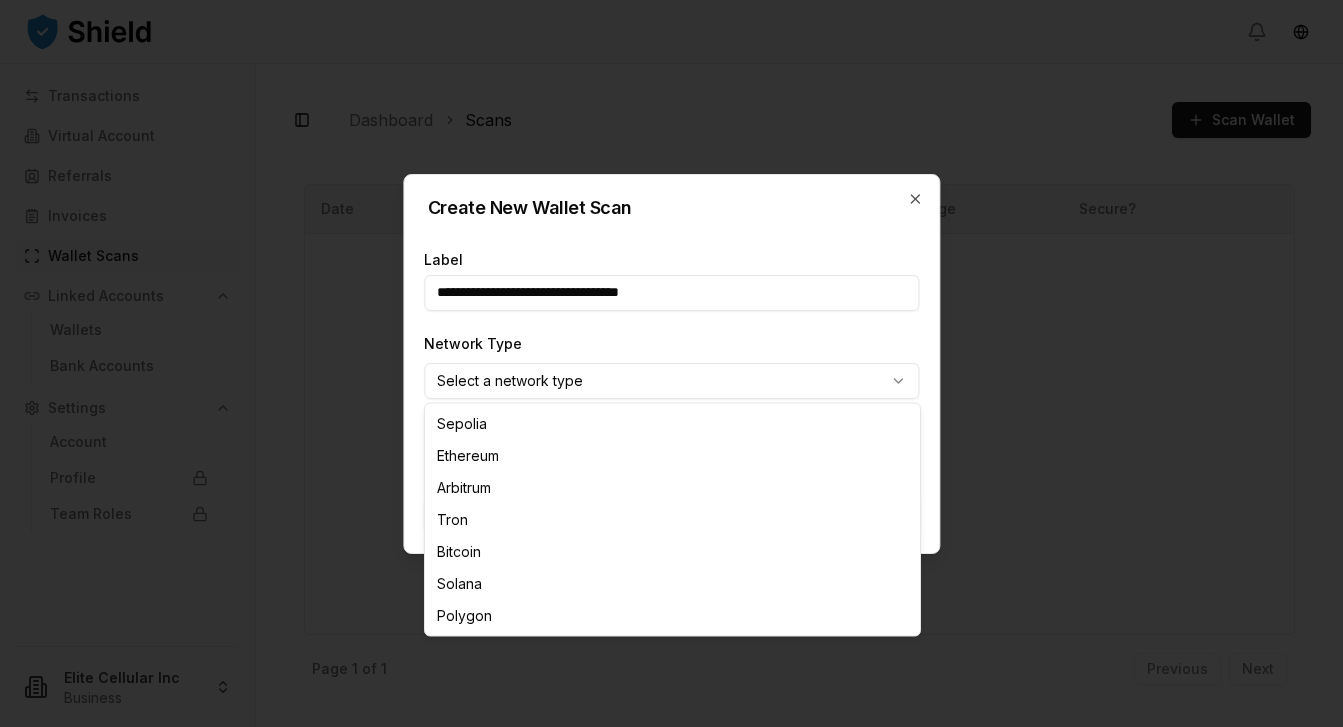 select on "****" 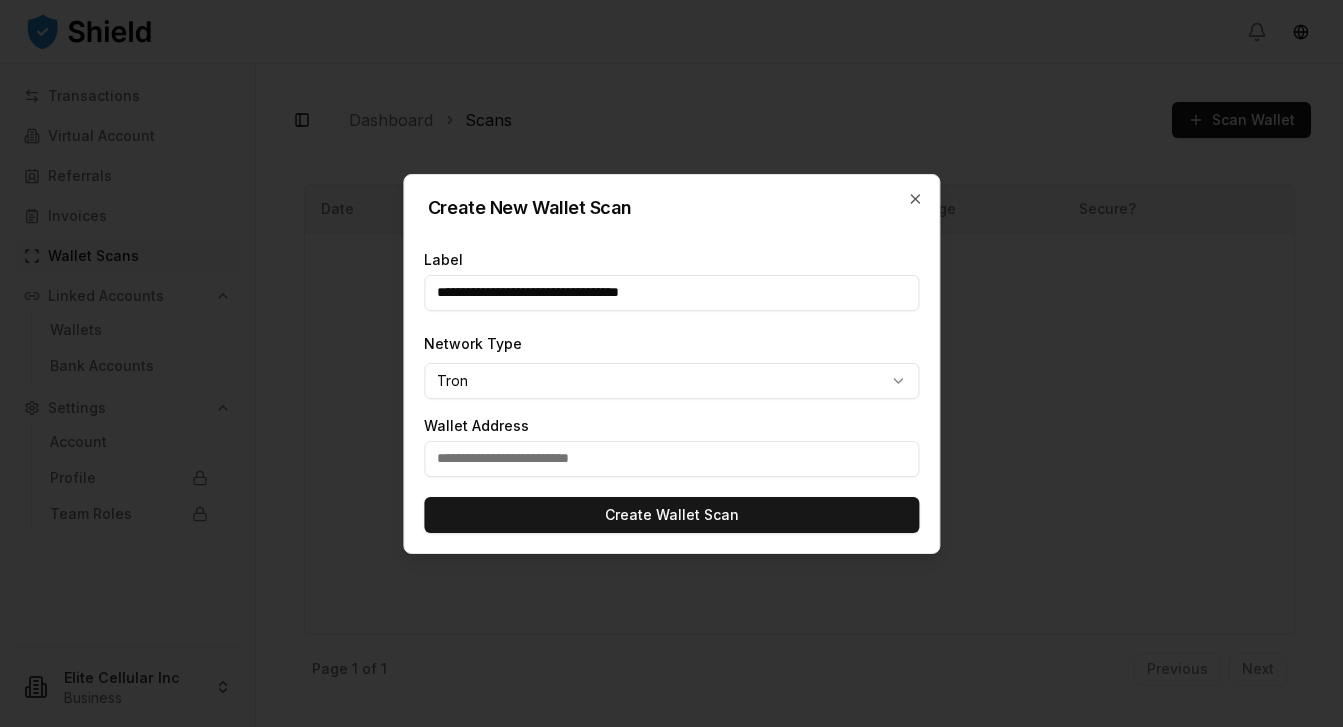 click at bounding box center [671, 459] 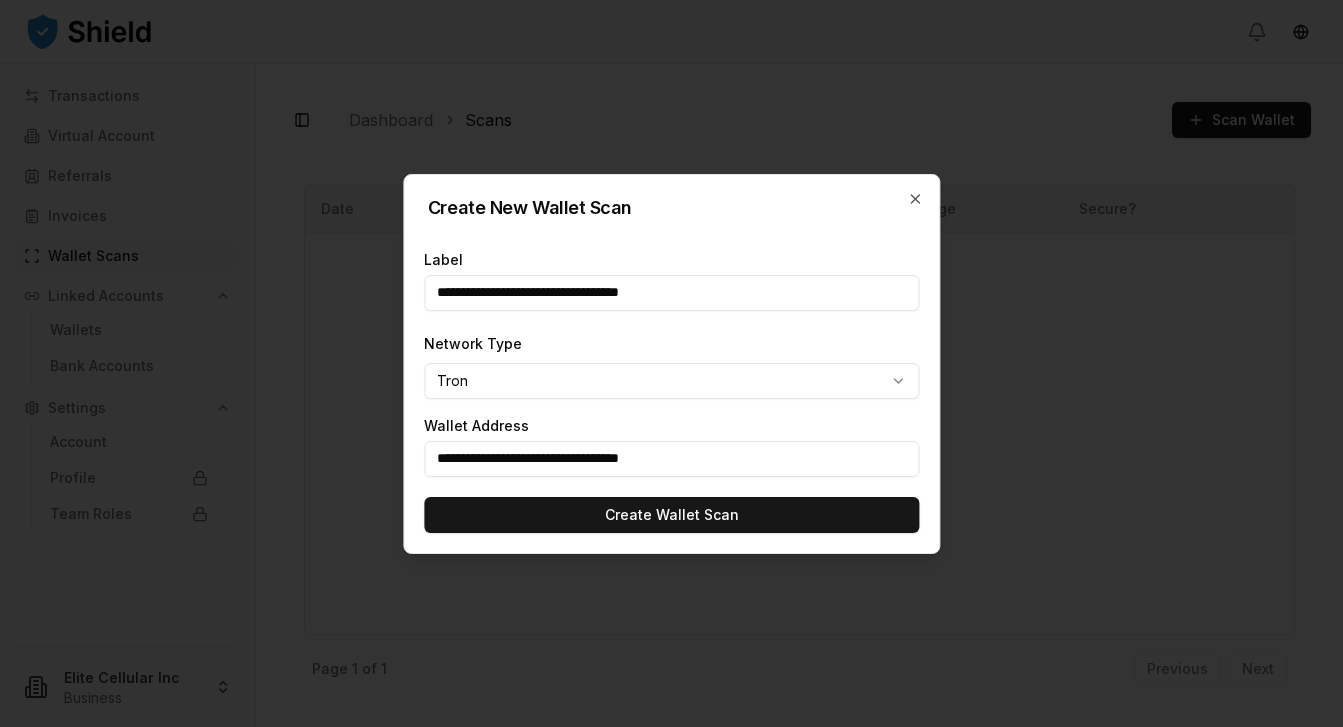 type on "**********" 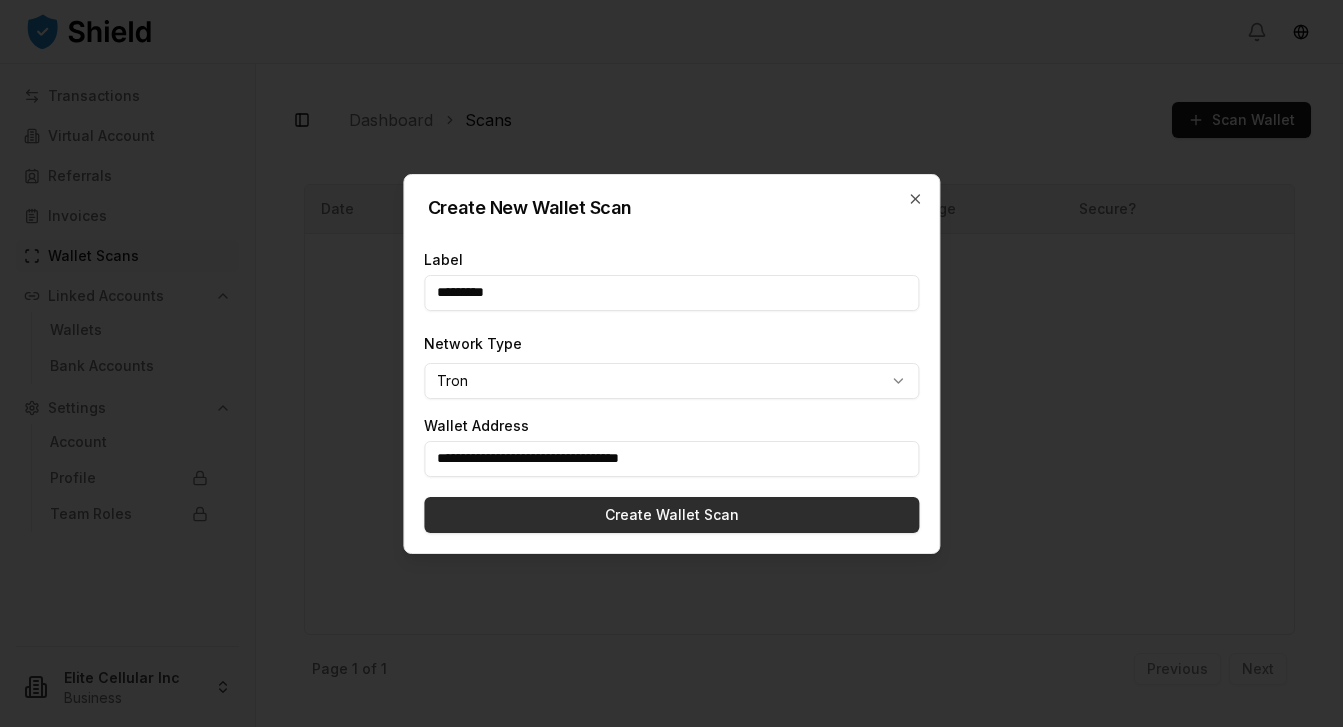 type on "*********" 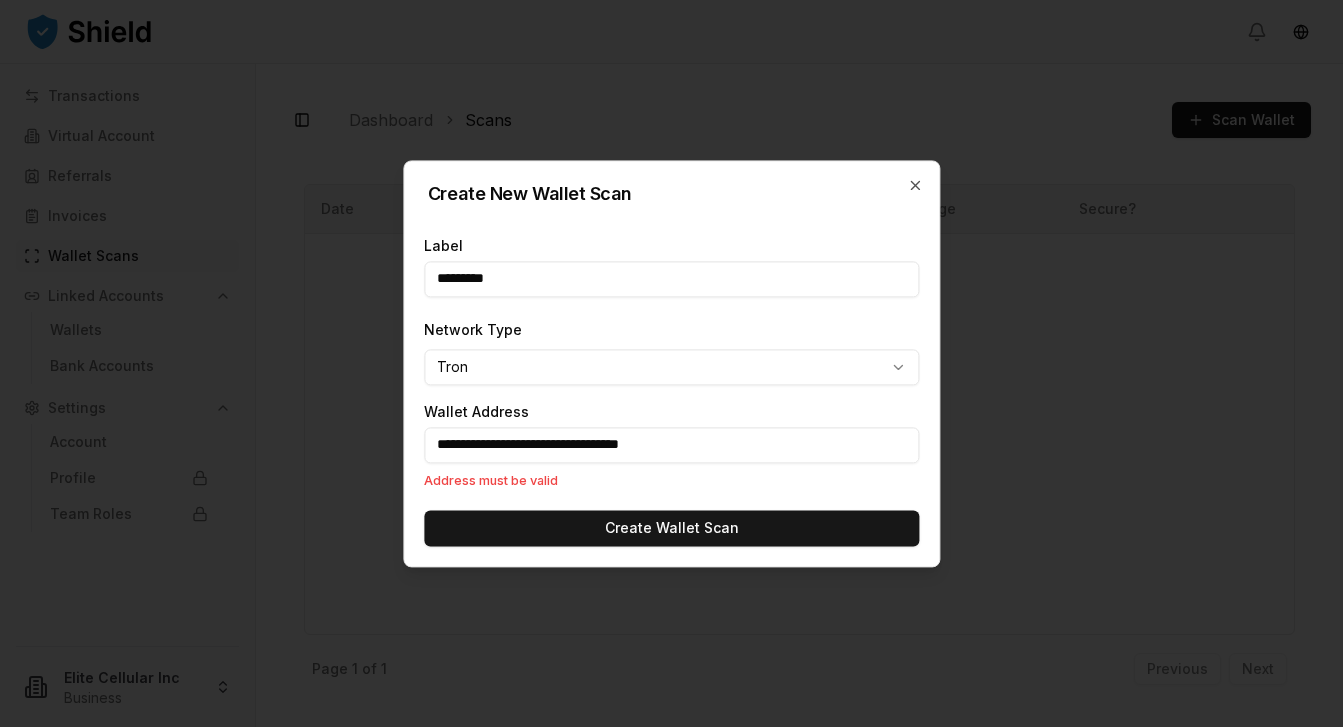 click on "**********" at bounding box center (671, 445) 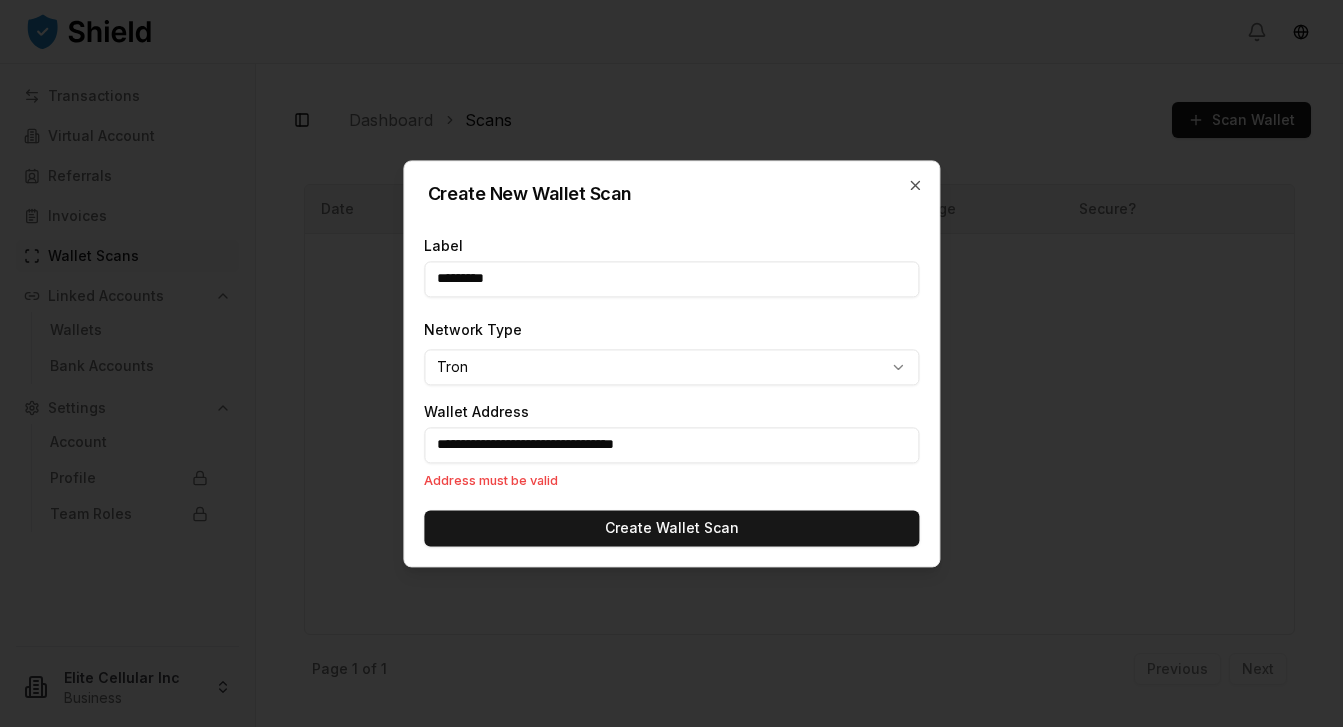 click on "**********" at bounding box center [671, 445] 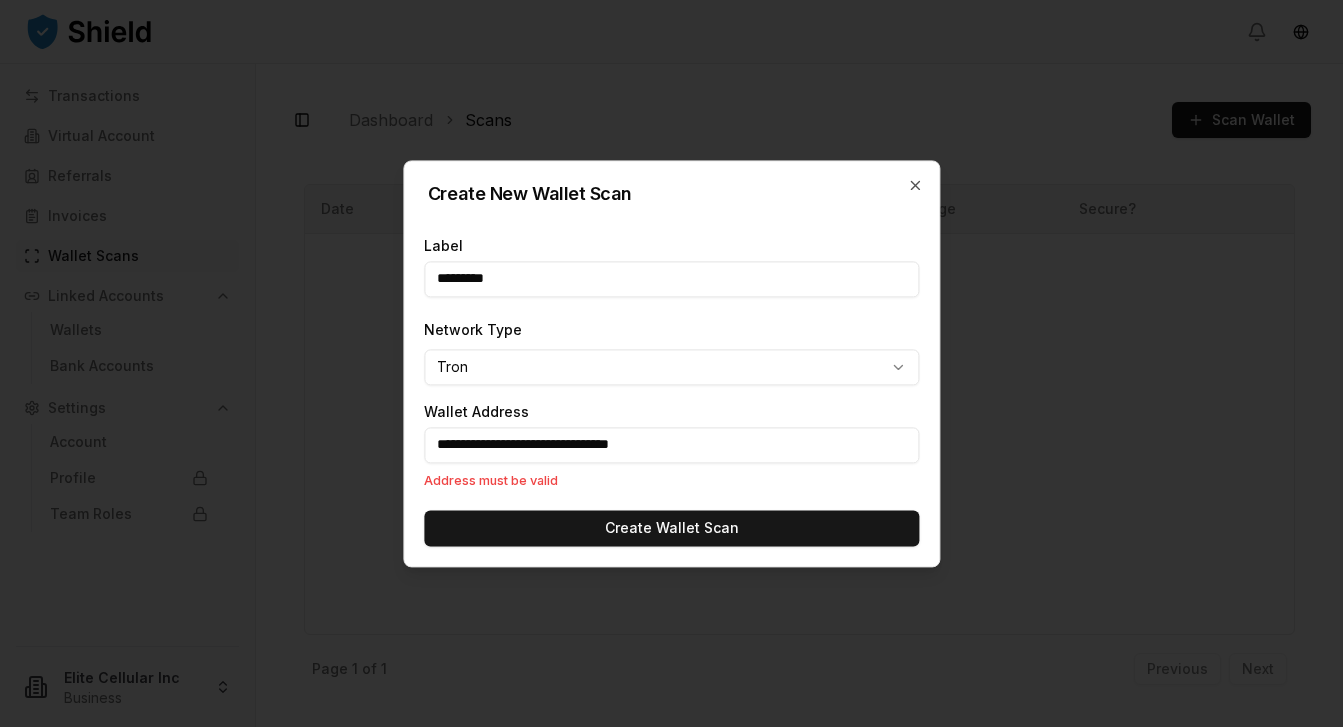 click on "**********" at bounding box center [671, 445] 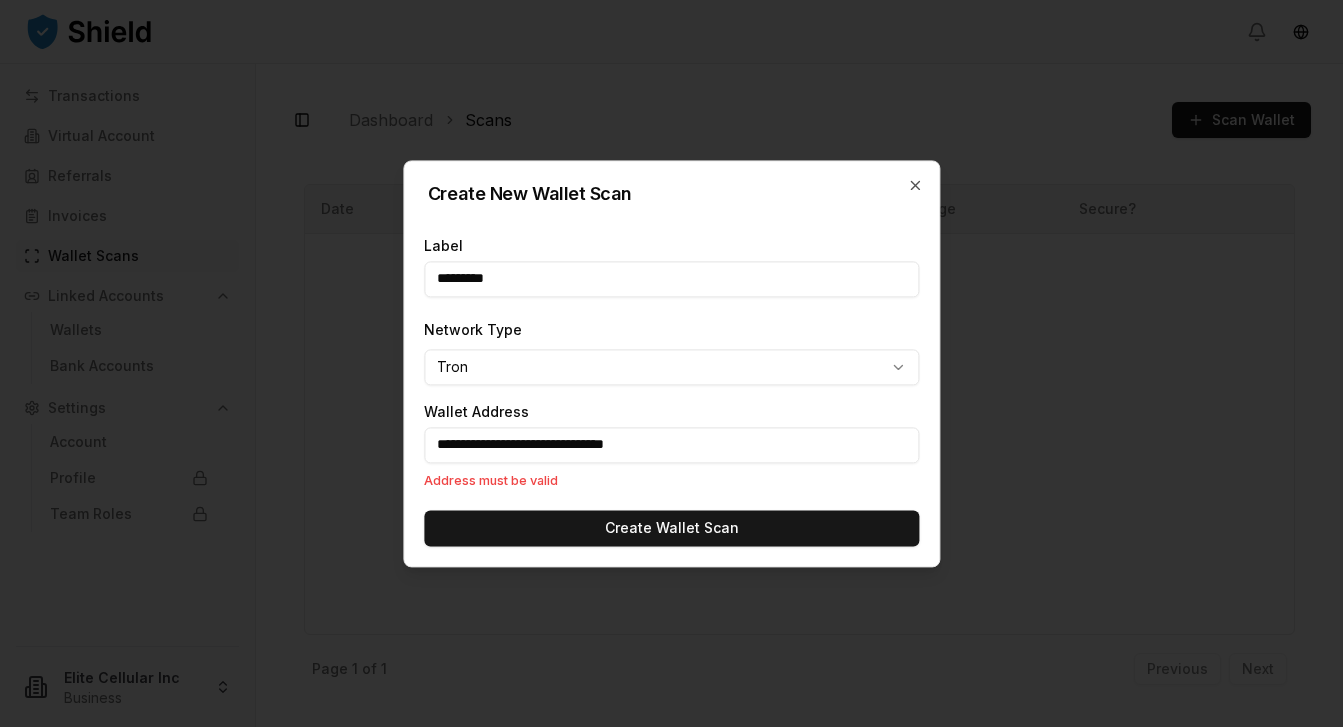 click on "**********" at bounding box center [671, 445] 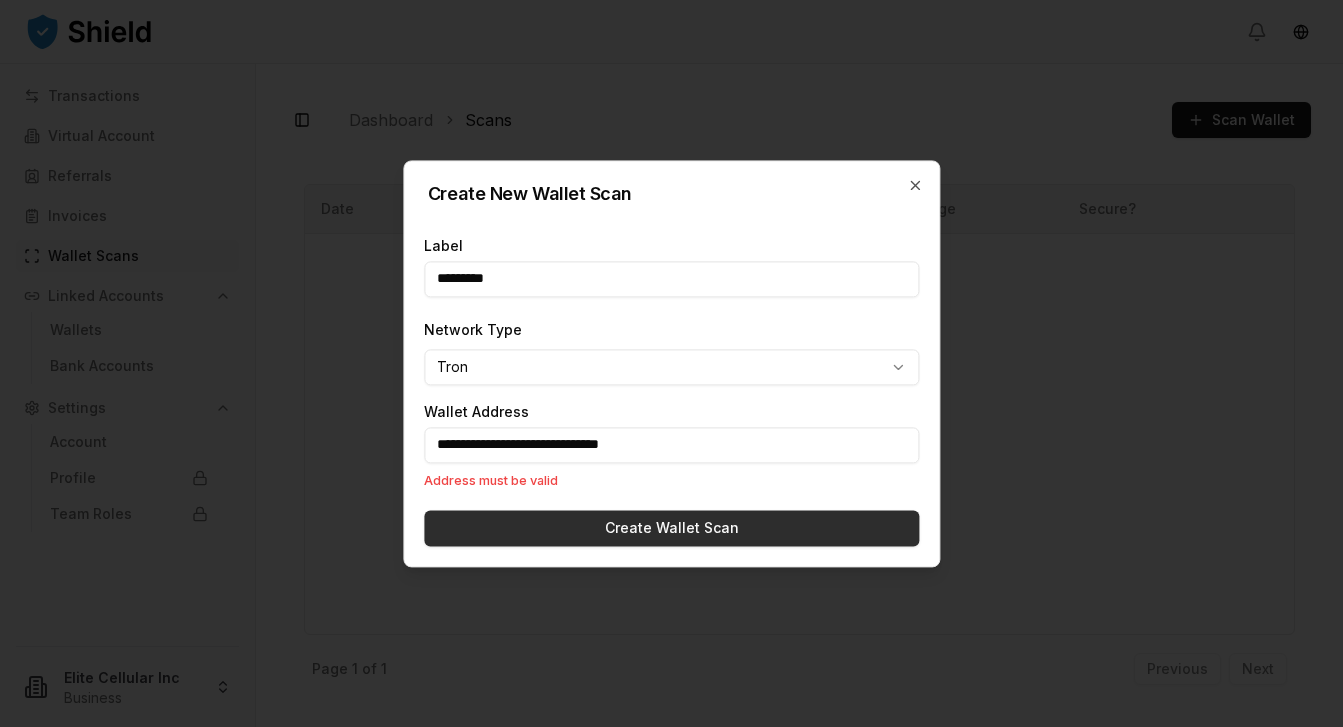 type on "**********" 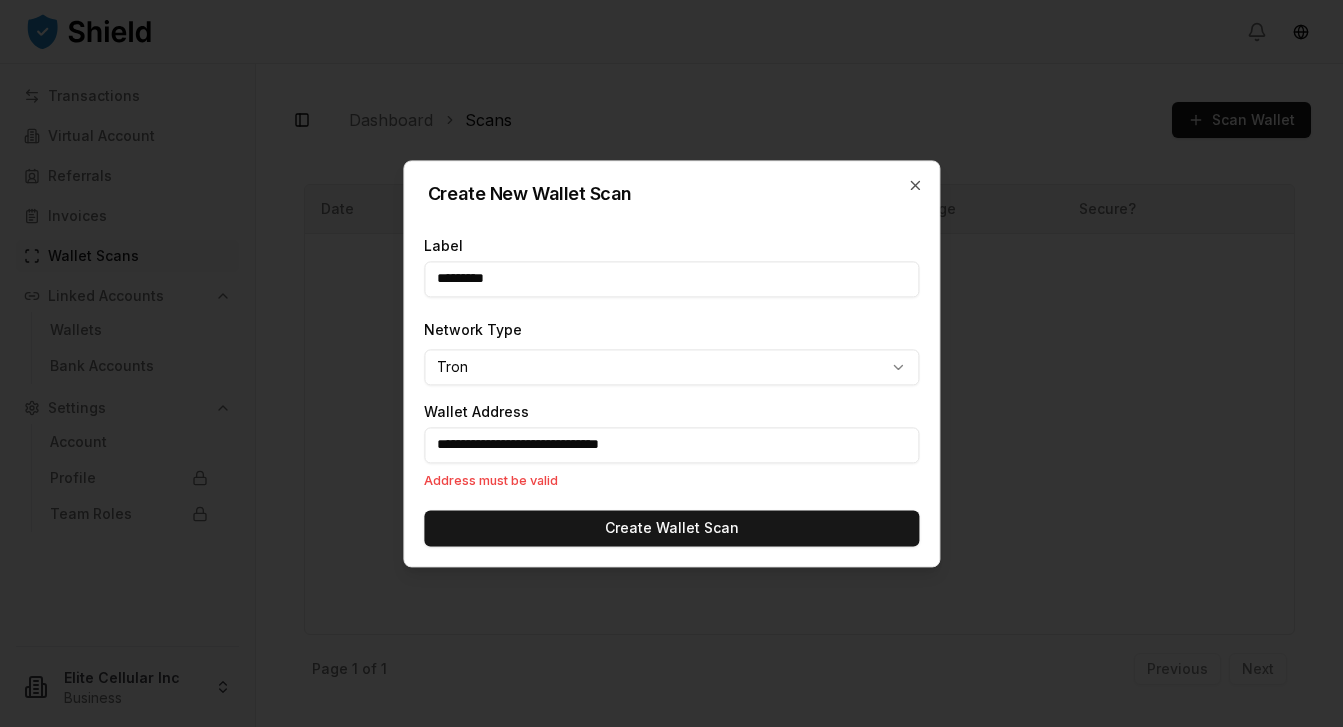 click on "Create New Wallet Scan" at bounding box center [671, 182] 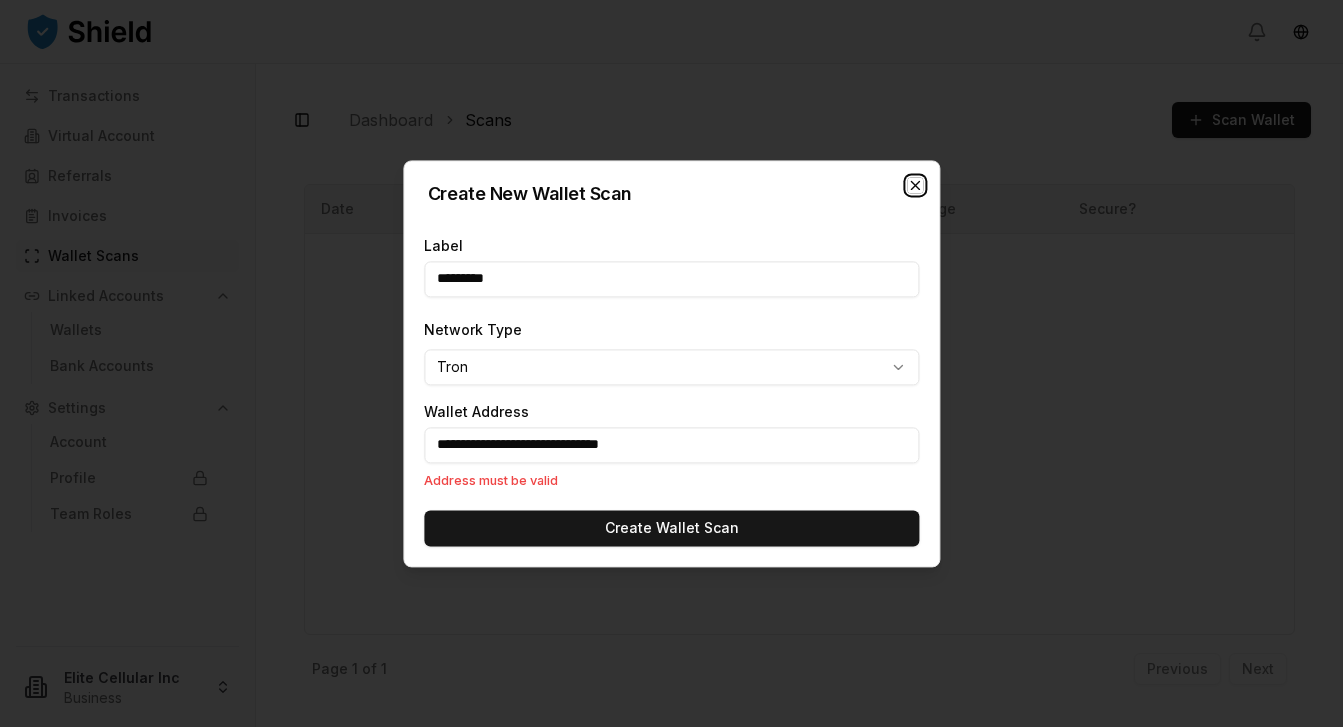 click 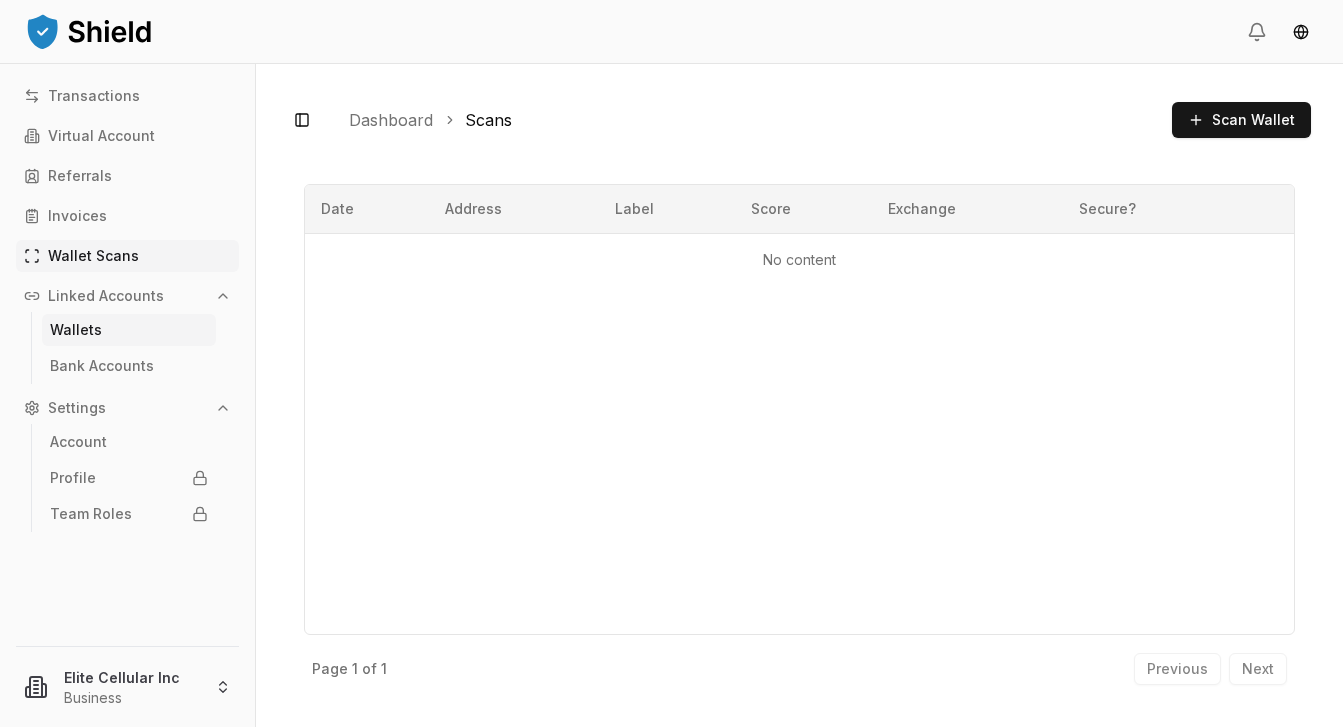 click on "Wallets" at bounding box center [76, 330] 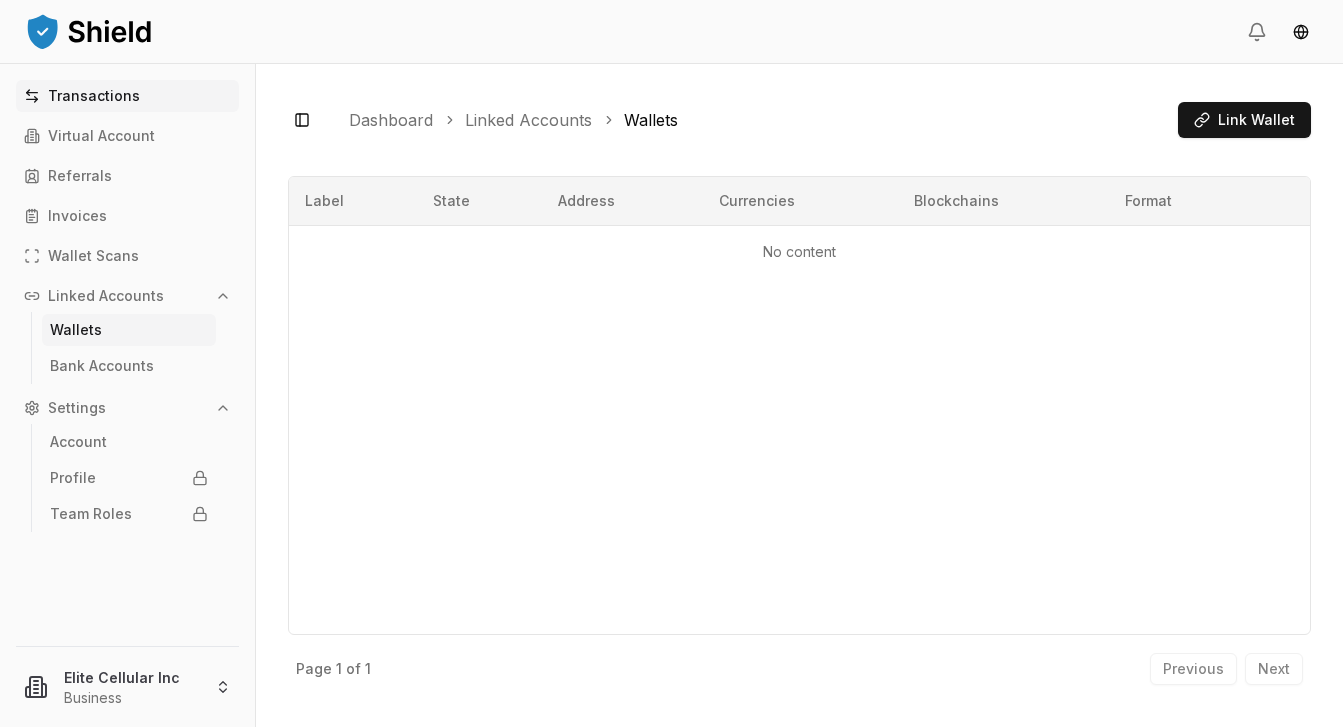 click on "Transactions" at bounding box center (94, 96) 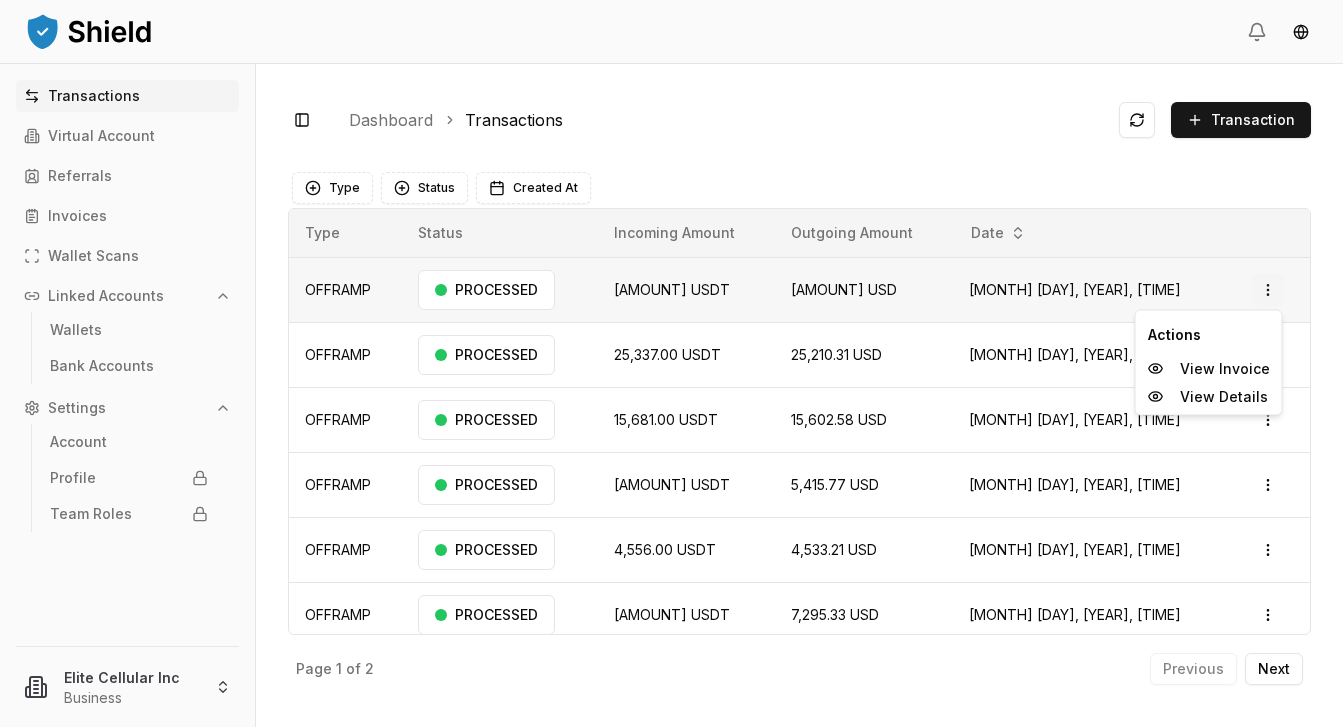click on "Transactions Virtual Account Referrals Invoices Wallet Scans Linked Accounts Wallets Bank Accounts Settings Account Profile Team Roles Elite Cellular Inc Business Toggle Sidebar Dashboard Transactions   Transaction OFFRAMP   13,950.00 USDT   13,880.25 USD [MONTH] [DAY], [YEAR], [TIME] PROCESSED Open menu OFFRAMP   25,337.00 USDT   25,210.31 USD [MONTH] [DAY], [YEAR], [TIME] PROCESSED Open menu OFFRAMP   15,681.00 USDT   15,602.58 USD [MONTH] [DAY], [YEAR], [TIME] PROCESSED Open menu OFFRAMP   5,443.00 USDT   5,415.77 USD [MONTH] [DAY], [YEAR], [TIME] PROCESSED Open menu OFFRAMP   4,556.00 USDT   4,533.21 USD [MONTH] [DAY], [YEAR], [TIME] PROCESSED Open menu OFFRAMP   7,332.00 USDT   7,295.33 USD [MONTH] [DAY], [YEAR], [TIME] PROCESSED Open menu OFFRAMP   17,630.00 USDT   17,541.85 USD [MONTH] [DAY], [YEAR], [TIME] PROCESSED Open menu OFFRAMP   11,643.00 USDT   11,584.77 USD [MONTH] [DAY], [YEAR], [TIME] PROCESSED Open menu Page 1 of 2 Previous Next Type Status Created At Type Status Incoming Amount Outgoing Amount Date   OFFRAMP   PROCESSED   13,950.00   USDT     USD" at bounding box center (671, 363) 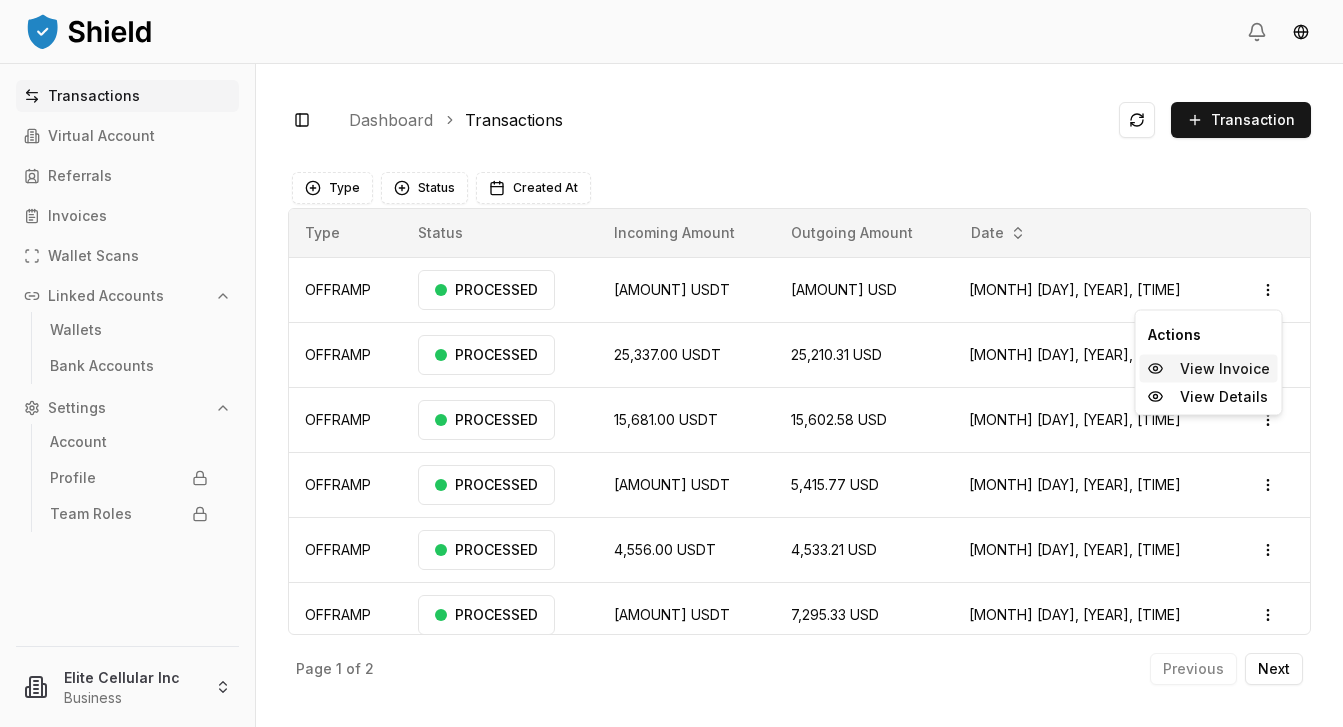 click on "View Invoice" at bounding box center [1225, 369] 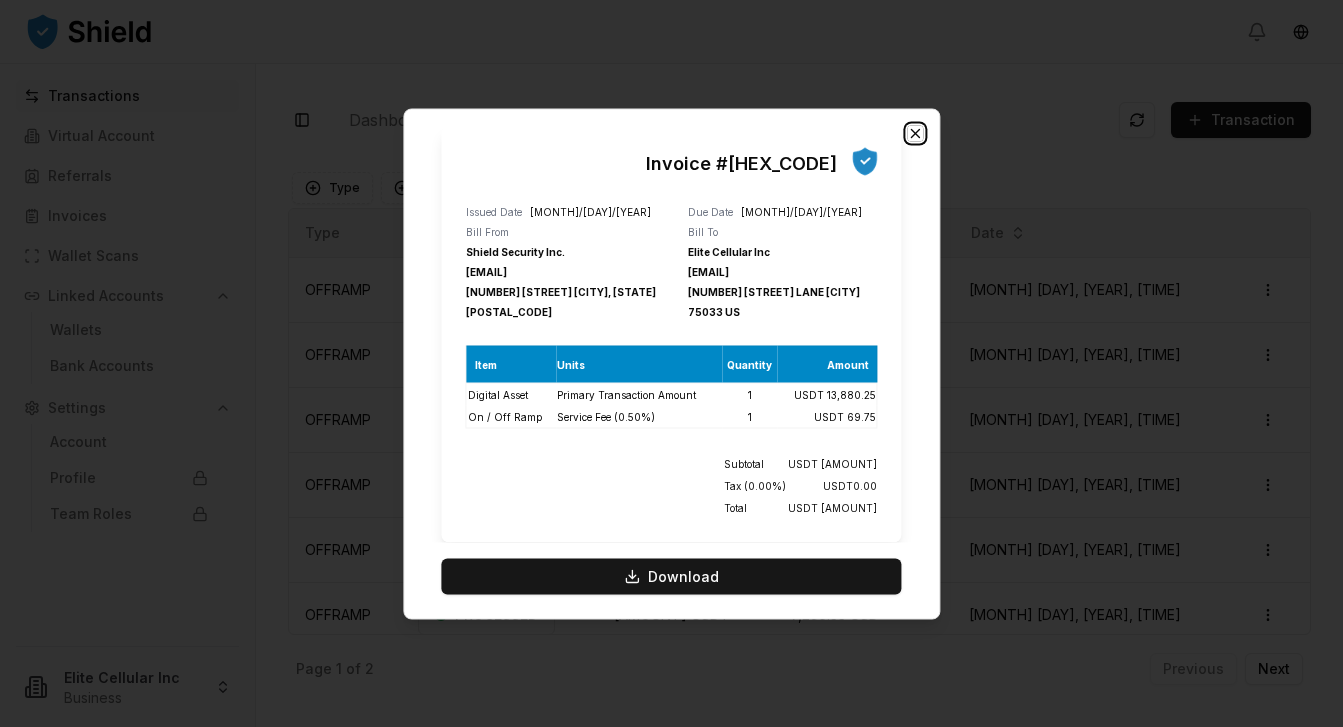 click 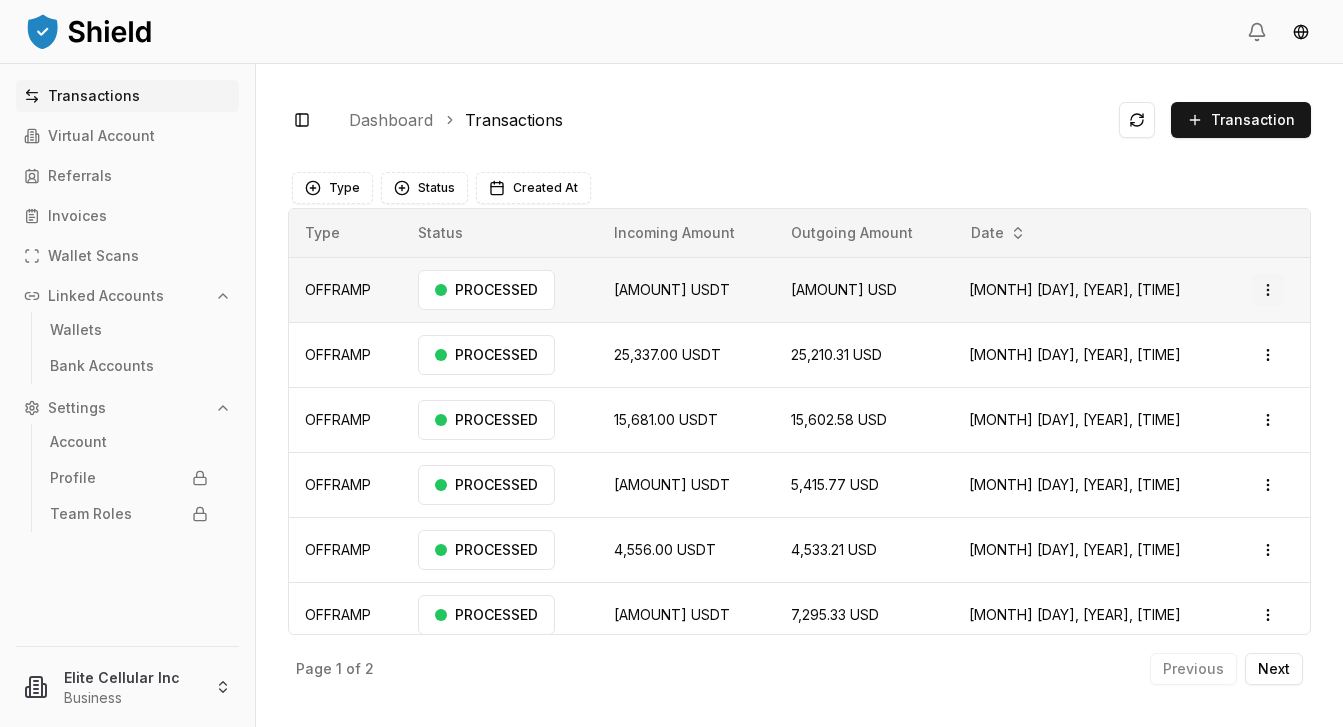 click on "Transactions Virtual Account Referrals Invoices Wallet Scans Linked Accounts Wallets Bank Accounts Settings Account Profile Team Roles Elite Cellular Inc Business Toggle Sidebar Dashboard Transactions   Transaction OFFRAMP   13,950.00 USDT   13,880.25 USD [MONTH] [DAY], [YEAR], [TIME] PROCESSED Open menu OFFRAMP   25,337.00 USDT   25,210.31 USD [MONTH] [DAY], [YEAR], [TIME] PROCESSED Open menu OFFRAMP   15,681.00 USDT   15,602.58 USD [MONTH] [DAY], [YEAR], [TIME] PROCESSED Open menu OFFRAMP   5,443.00 USDT   5,415.77 USD [MONTH] [DAY], [YEAR], [TIME] PROCESSED Open menu OFFRAMP   4,556.00 USDT   4,533.21 USD [MONTH] [DAY], [YEAR], [TIME] PROCESSED Open menu OFFRAMP   7,332.00 USDT   7,295.33 USD [MONTH] [DAY], [YEAR], [TIME] PROCESSED Open menu OFFRAMP   17,630.00 USDT   17,541.85 USD [MONTH] [DAY], [YEAR], [TIME] PROCESSED Open menu OFFRAMP   11,643.00 USDT   11,584.77 USD [MONTH] [DAY], [YEAR], [TIME] PROCESSED Open menu Page 1 of 2 Previous Next Type Status Created At Type Status Incoming Amount Outgoing Amount Date   OFFRAMP   PROCESSED   13,950.00   USDT     USD" at bounding box center (671, 363) 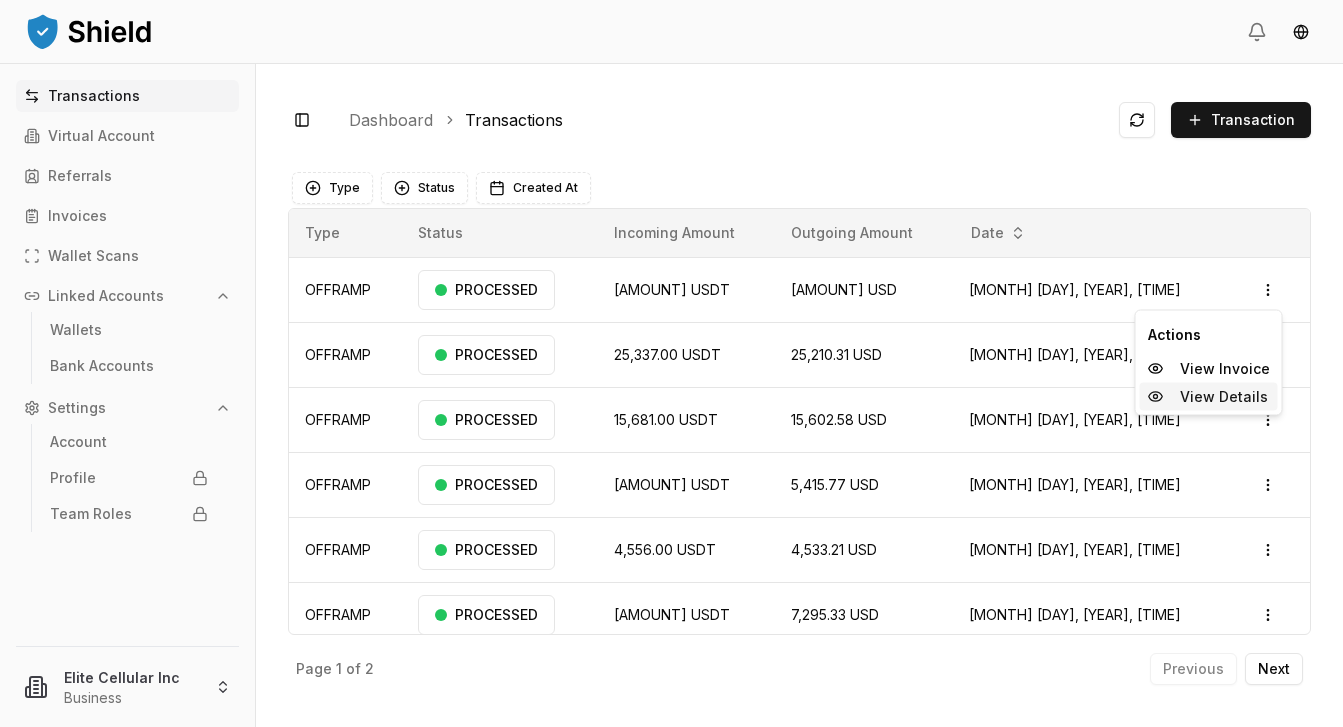 click on "View Details" at bounding box center [1224, 397] 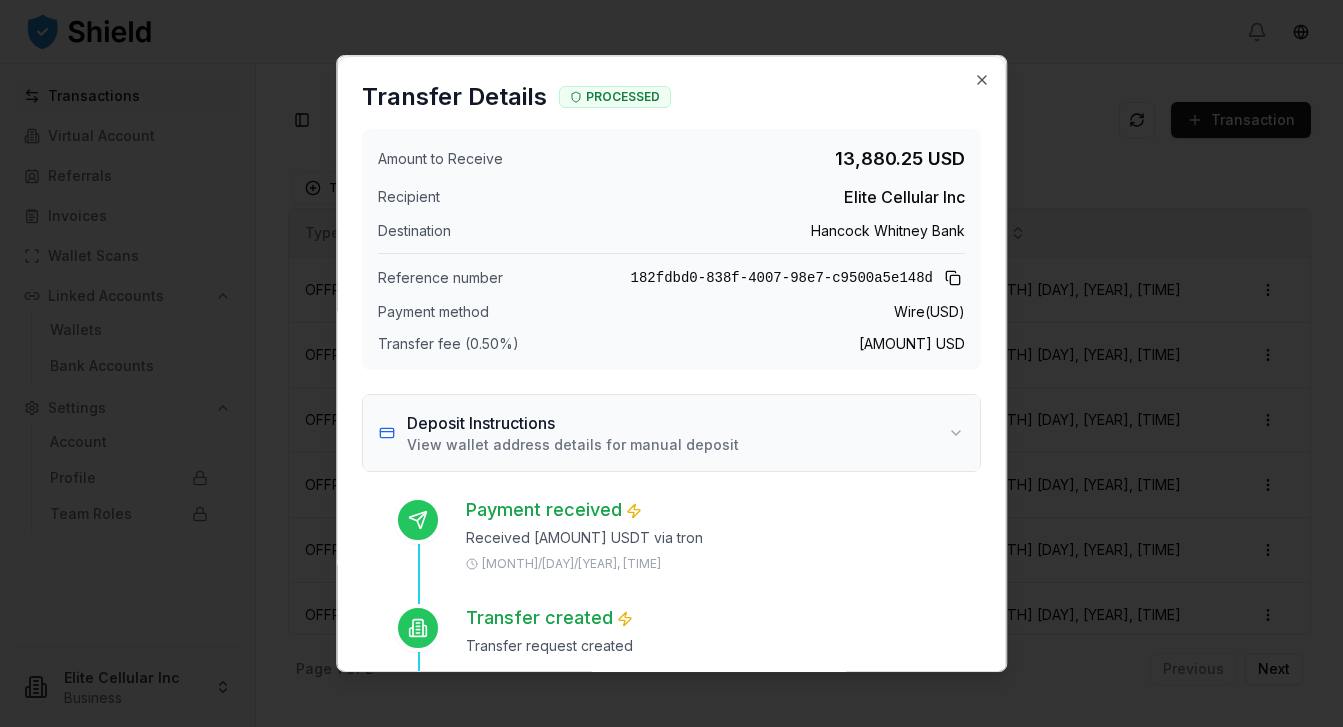 click on "Deposit Instructions View wallet address details for manual deposit" at bounding box center (672, 433) 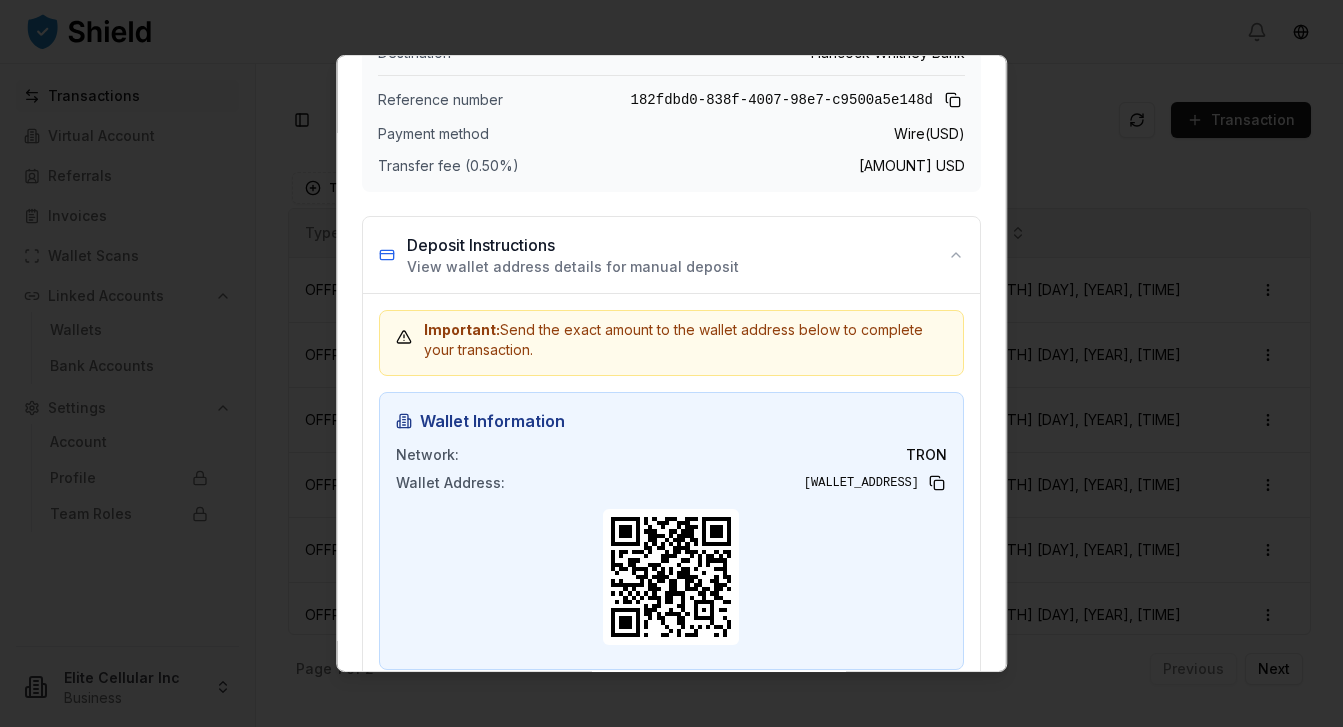 scroll, scrollTop: 180, scrollLeft: 0, axis: vertical 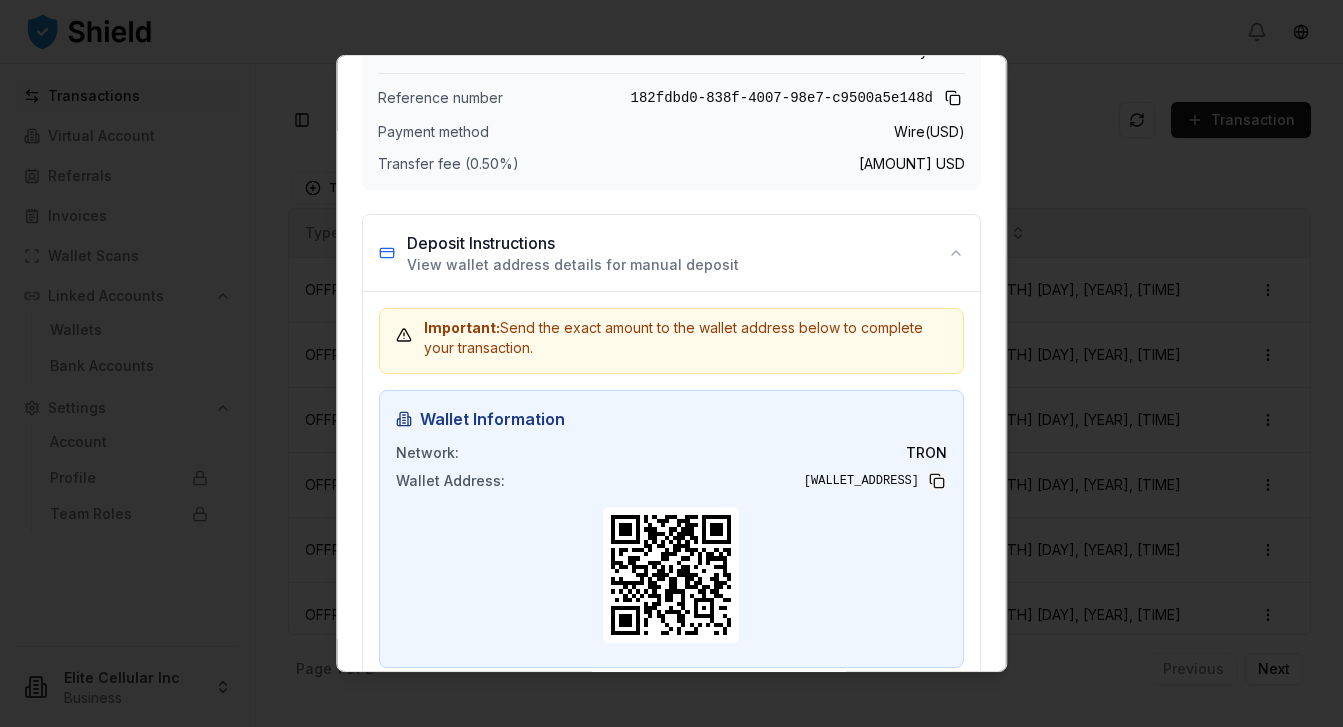 click at bounding box center [937, 481] 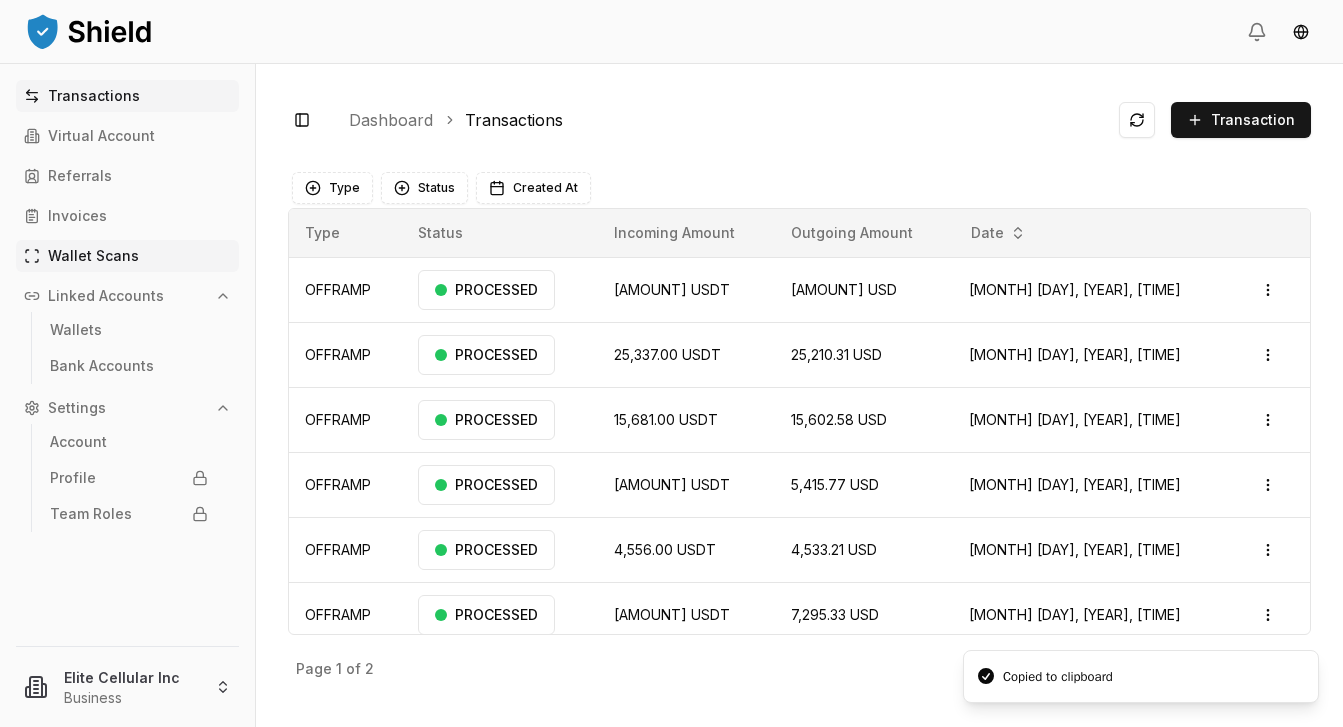 click on "Wallet Scans" at bounding box center (93, 256) 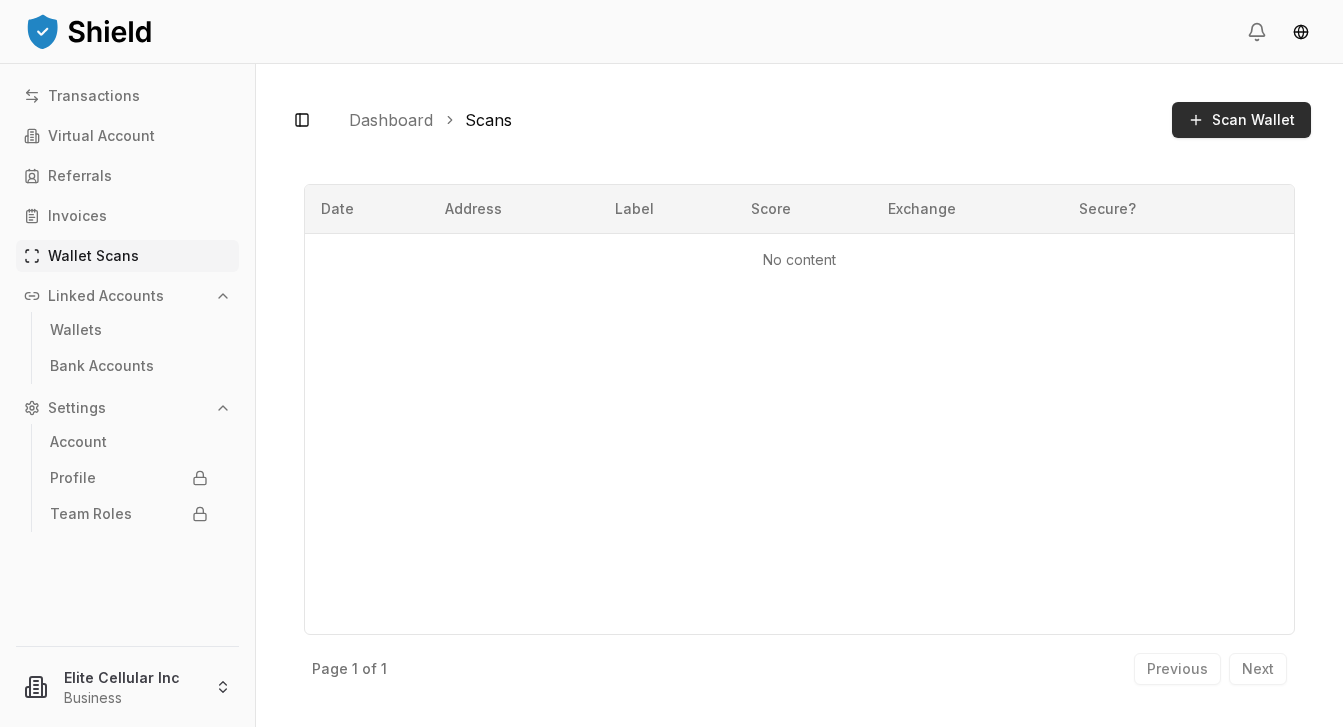click on "Scan Wallet" at bounding box center [1241, 120] 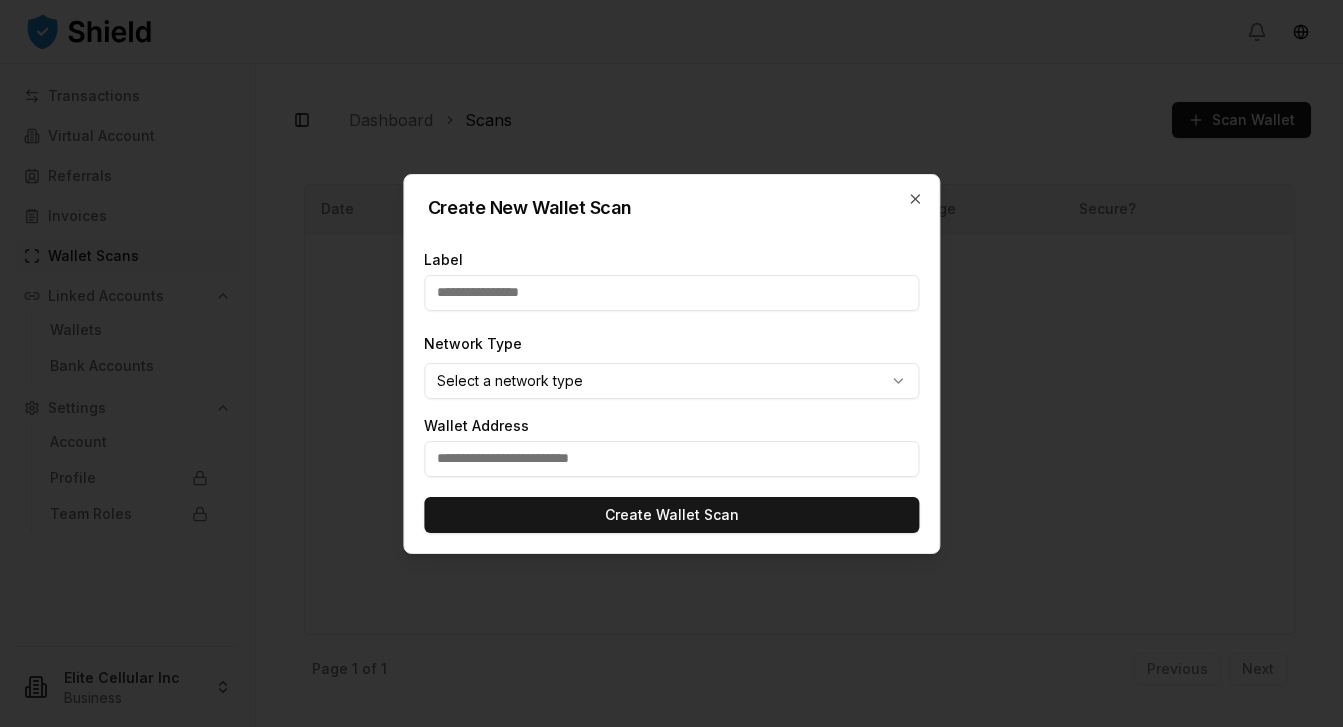 click at bounding box center (671, 459) 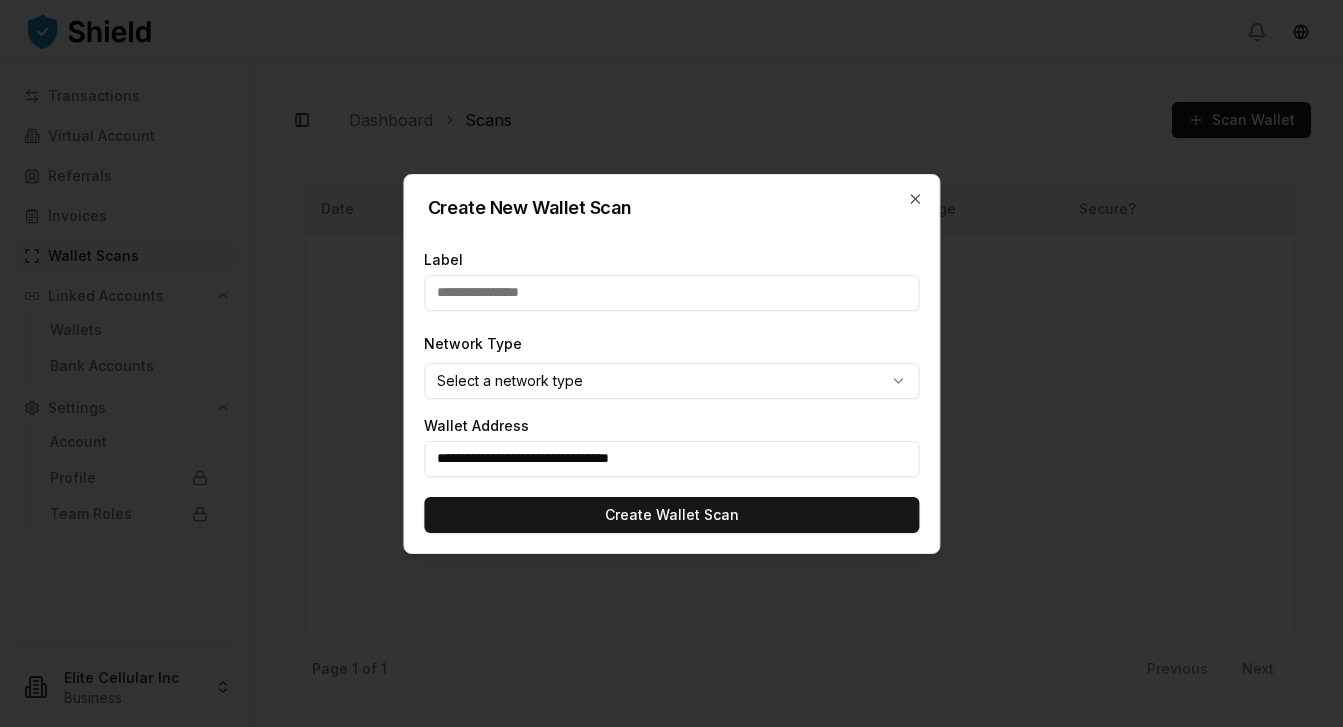 type on "**********" 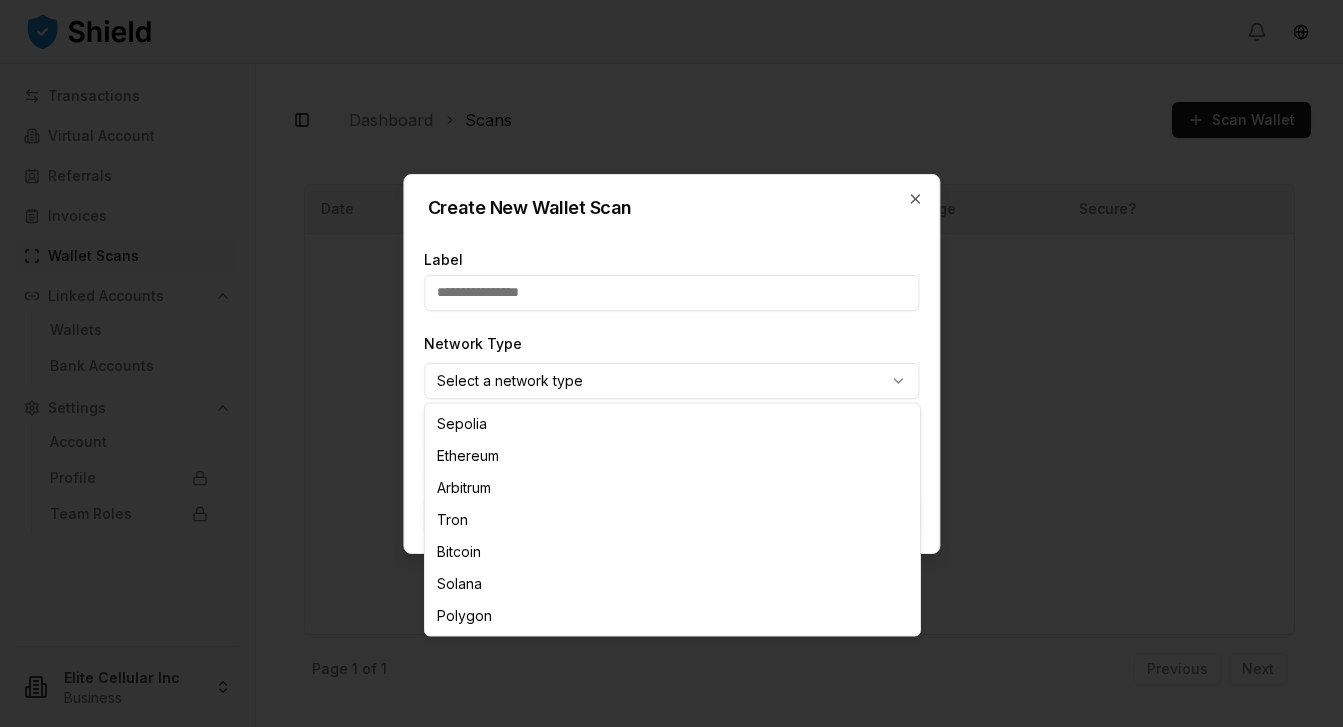 select on "****" 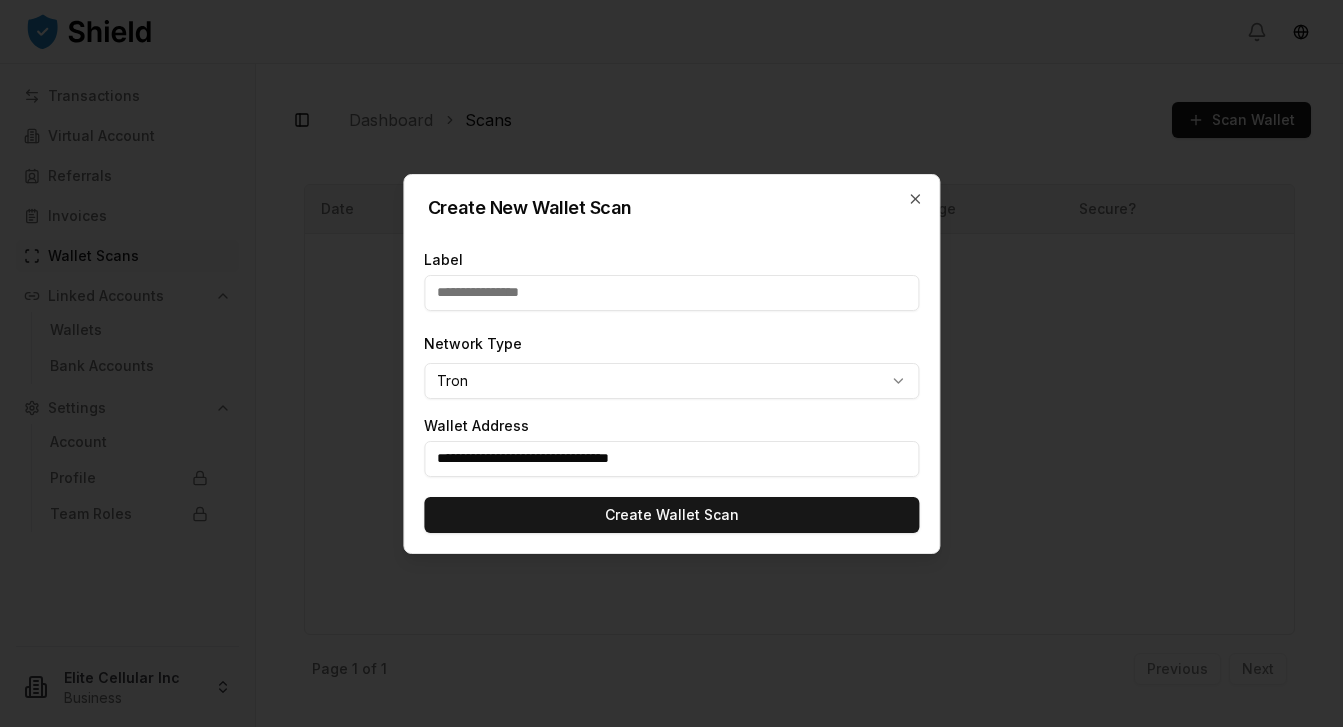 click at bounding box center (671, 293) 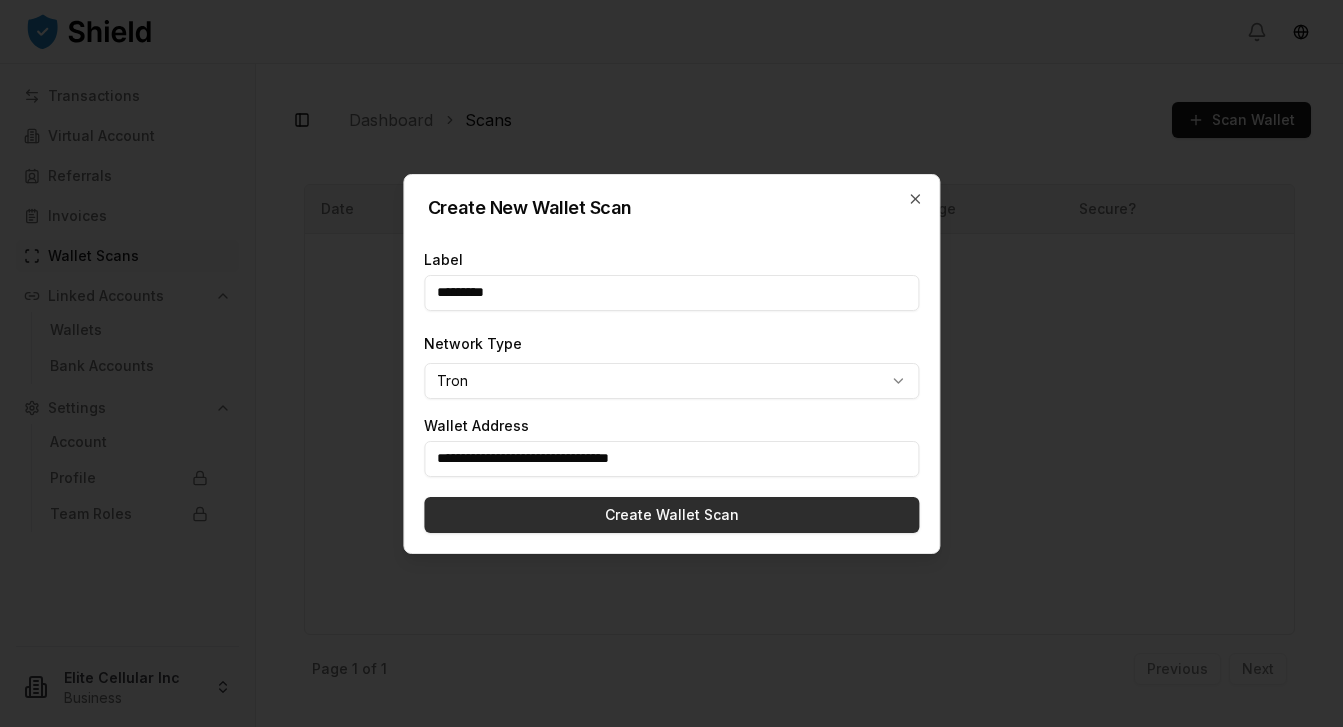 click on "Create Wallet Scan" at bounding box center [671, 515] 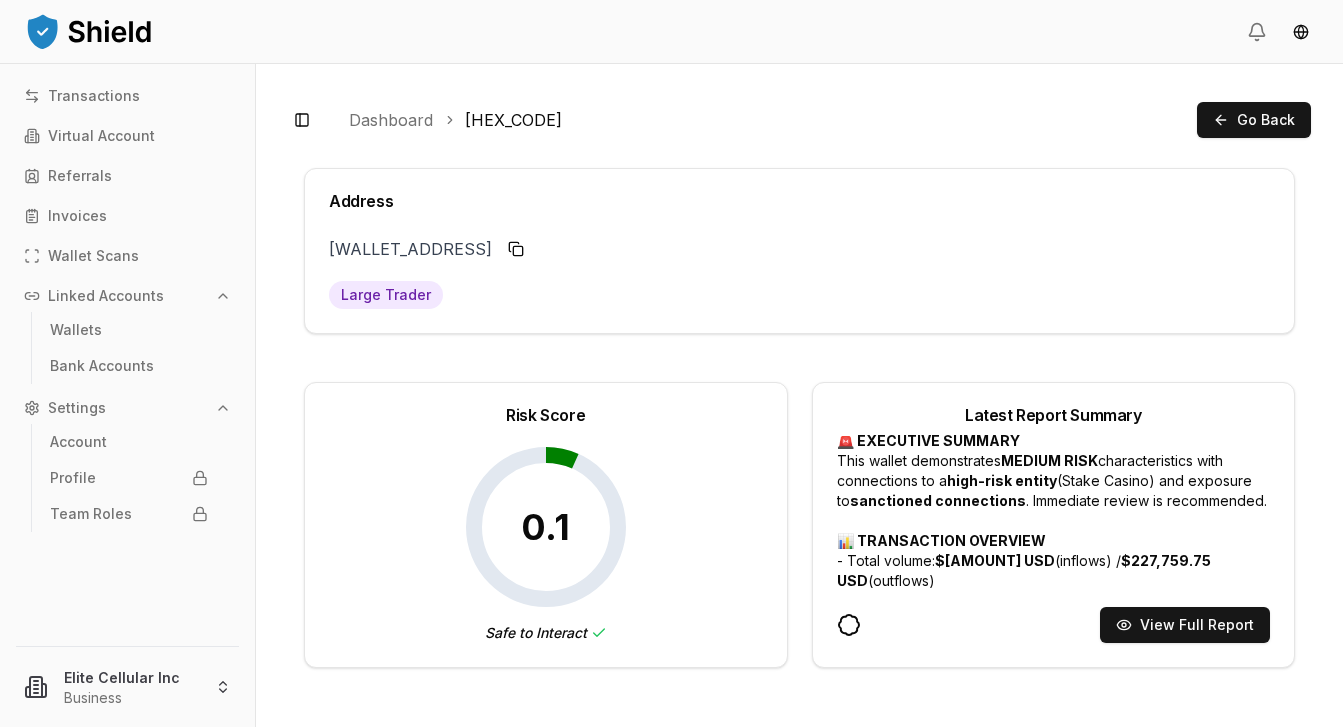 click 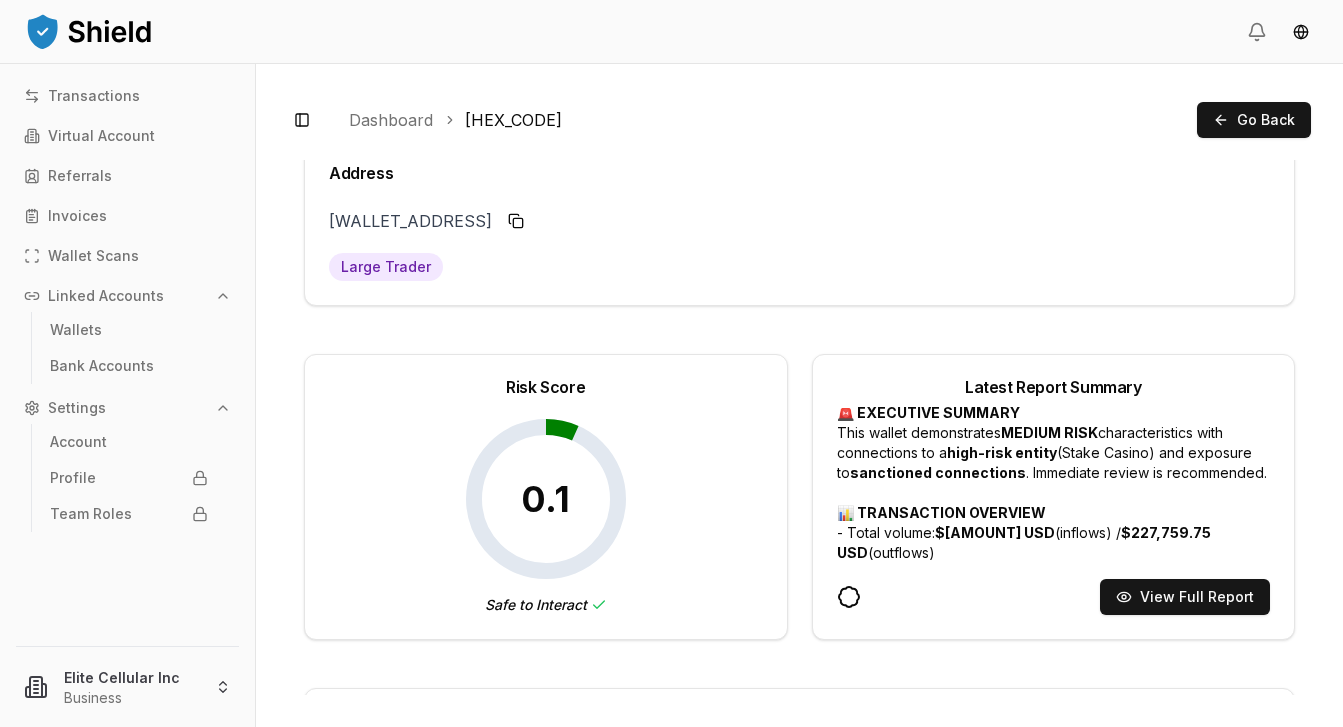 click 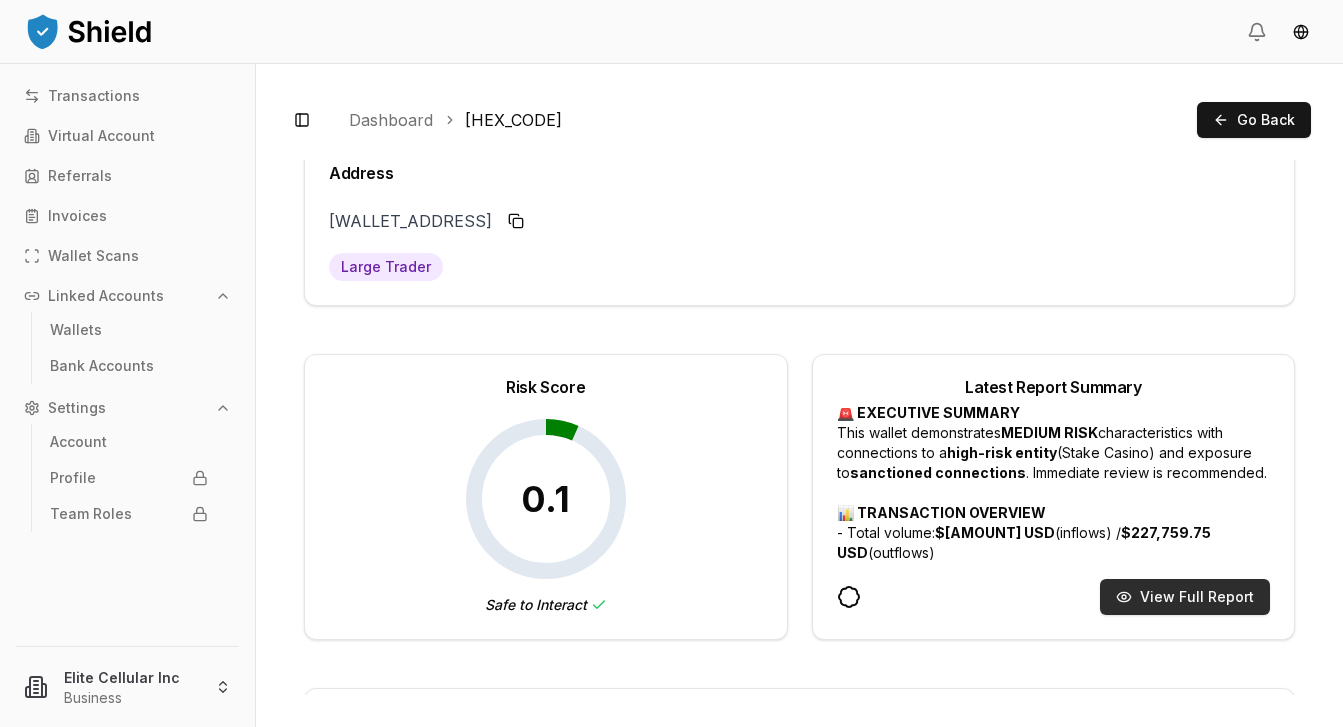 click on "View Full Report" at bounding box center (1185, 597) 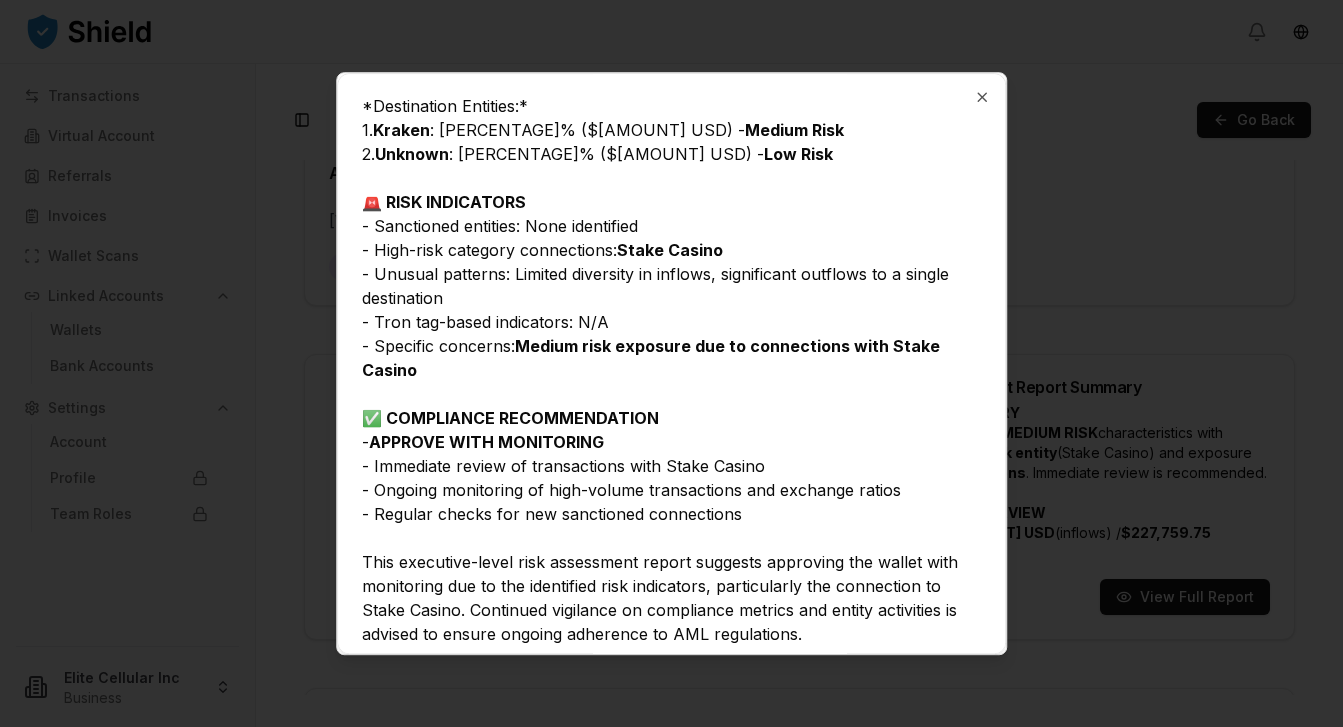 scroll, scrollTop: 708, scrollLeft: 0, axis: vertical 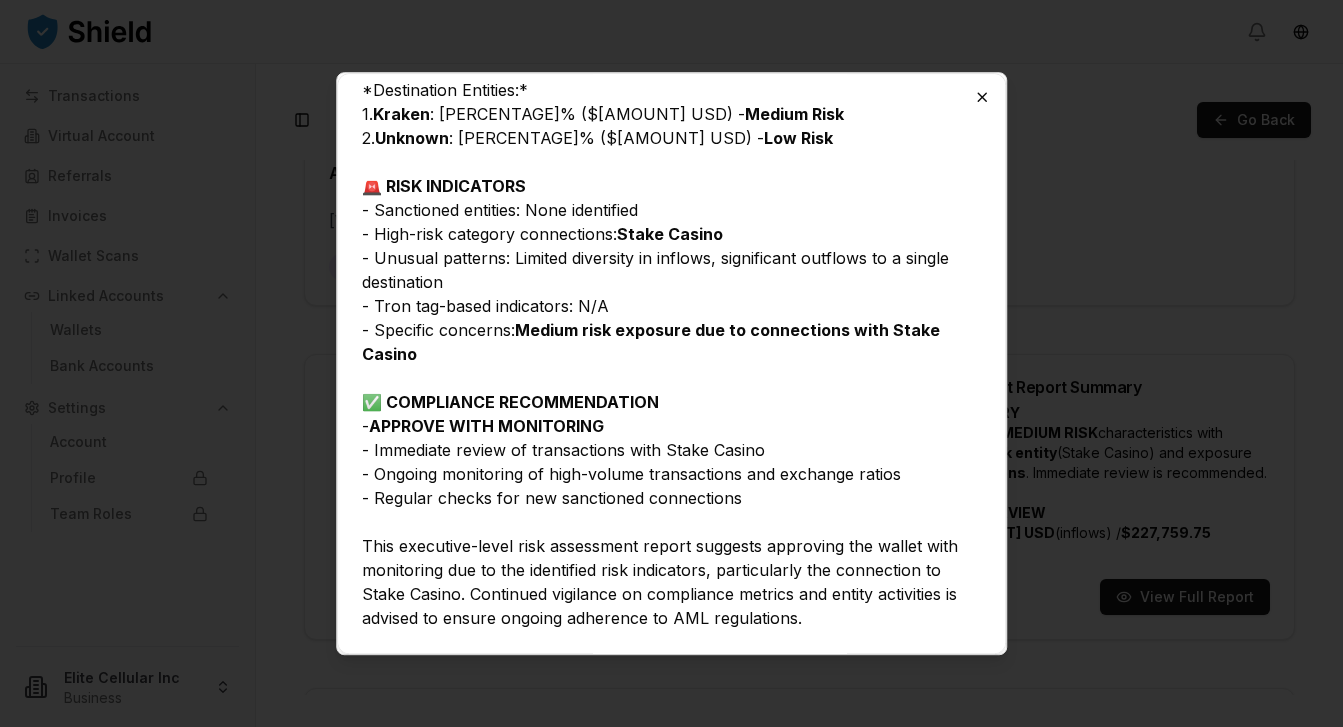 click 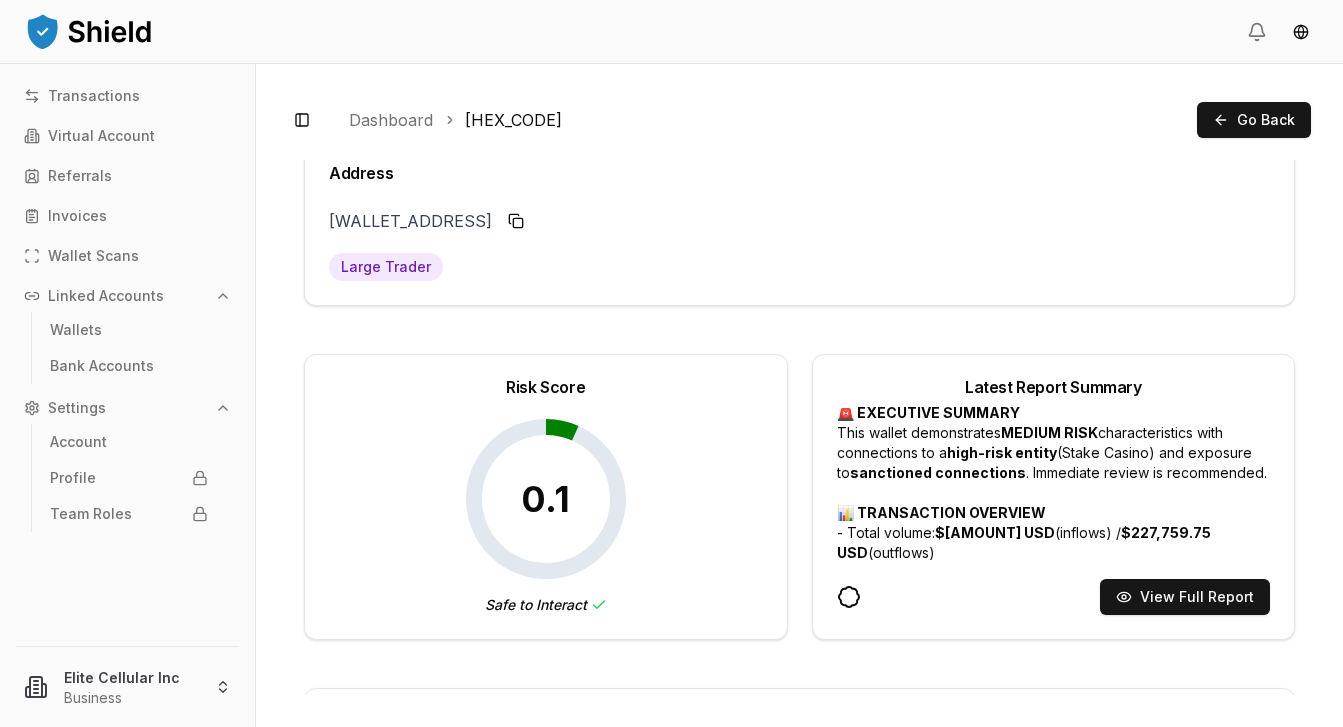 scroll, scrollTop: 0, scrollLeft: 0, axis: both 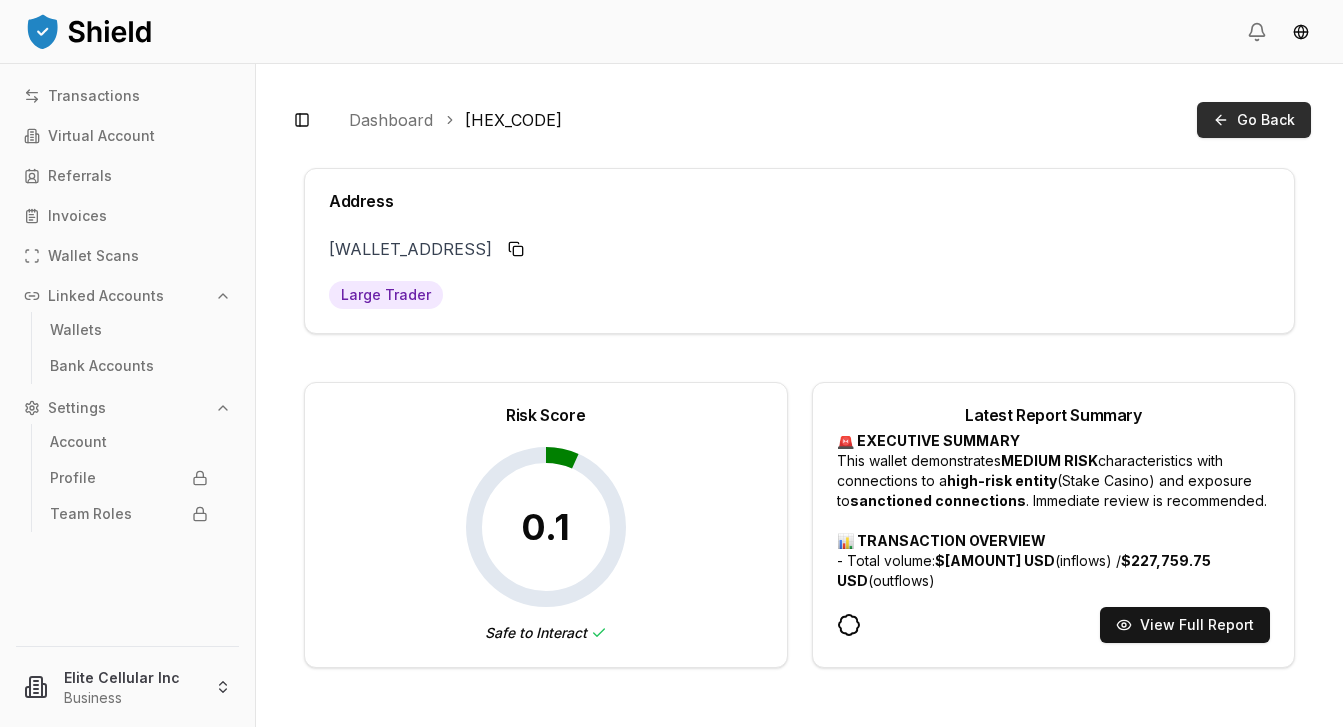 click on "Go Back" at bounding box center [1254, 120] 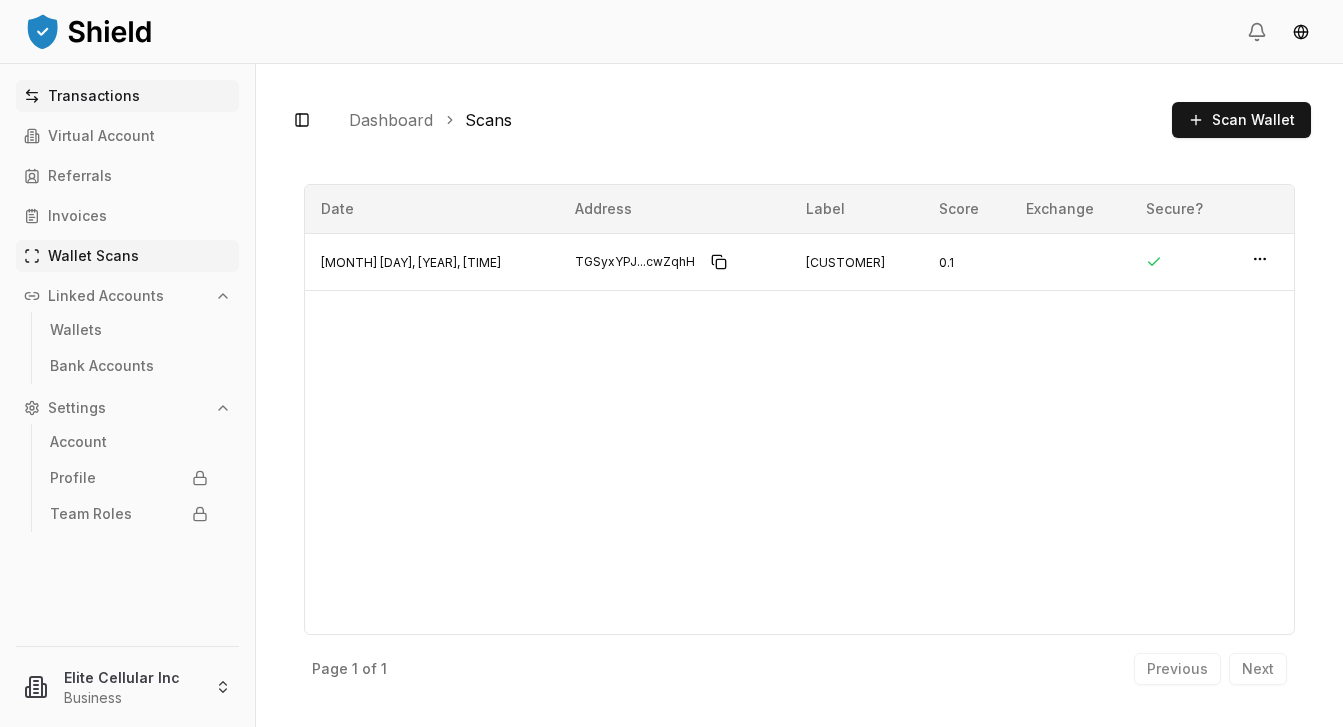 click on "Transactions" at bounding box center (94, 96) 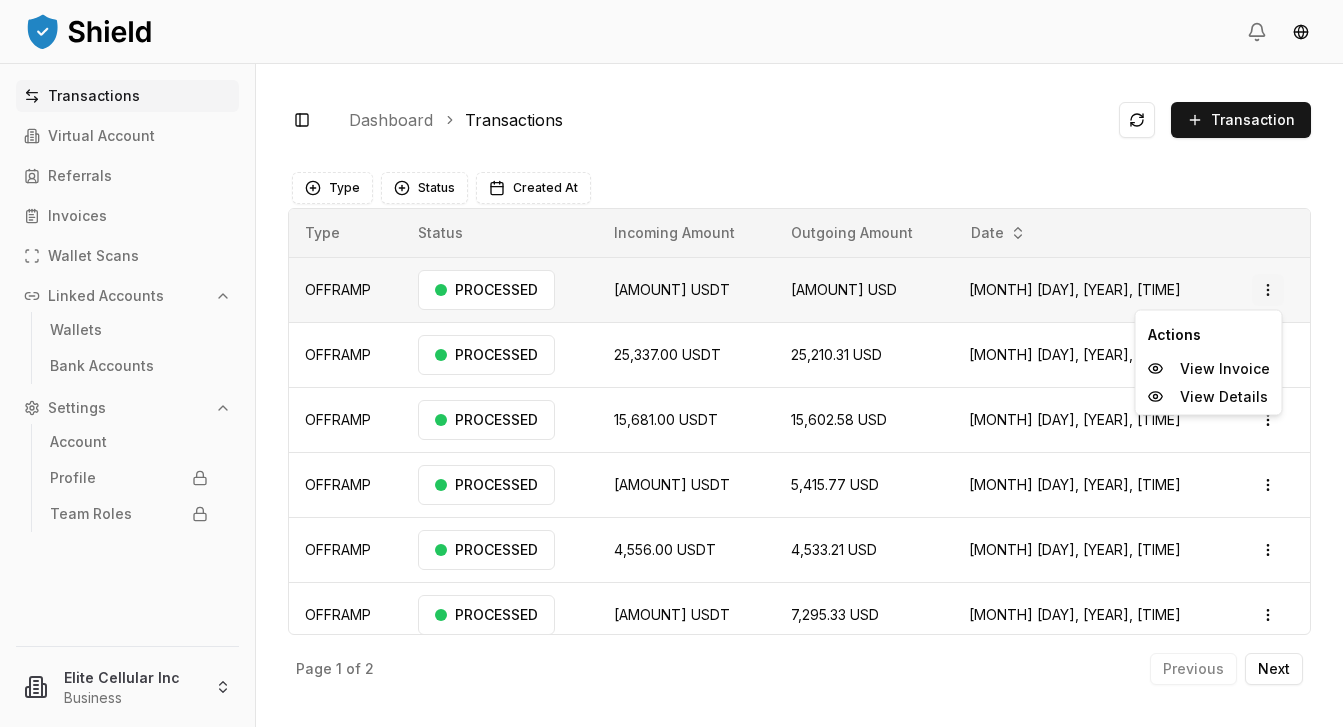 click on "Transactions Virtual Account Referrals Invoices Wallet Scans Linked Accounts Wallets Bank Accounts Settings Account Profile Team Roles Elite Cellular Inc Business Toggle Sidebar Dashboard Transactions   Transaction OFFRAMP   13,950.00 USDT   13,880.25 USD [MONTH] [DAY], [YEAR], [TIME] PROCESSED Open menu OFFRAMP   25,337.00 USDT   25,210.31 USD [MONTH] [DAY], [YEAR], [TIME] PROCESSED Open menu OFFRAMP   15,681.00 USDT   15,602.58 USD [MONTH] [DAY], [YEAR], [TIME] PROCESSED Open menu OFFRAMP   5,443.00 USDT   5,415.77 USD [MONTH] [DAY], [YEAR], [TIME] PROCESSED Open menu OFFRAMP   4,556.00 USDT   4,533.21 USD [MONTH] [DAY], [YEAR], [TIME] PROCESSED Open menu OFFRAMP   7,332.00 USDT   7,295.33 USD [MONTH] [DAY], [YEAR], [TIME] PROCESSED Open menu OFFRAMP   17,630.00 USDT   17,541.85 USD [MONTH] [DAY], [YEAR], [TIME] PROCESSED Open menu OFFRAMP   11,643.00 USDT   11,584.77 USD [MONTH] [DAY], [YEAR], [TIME] PROCESSED Open menu Page 1 of 2 Previous Next Type Status Created At Type Status Incoming Amount Outgoing Amount Date   OFFRAMP   PROCESSED   13,950.00   USDT     USD" at bounding box center (671, 363) 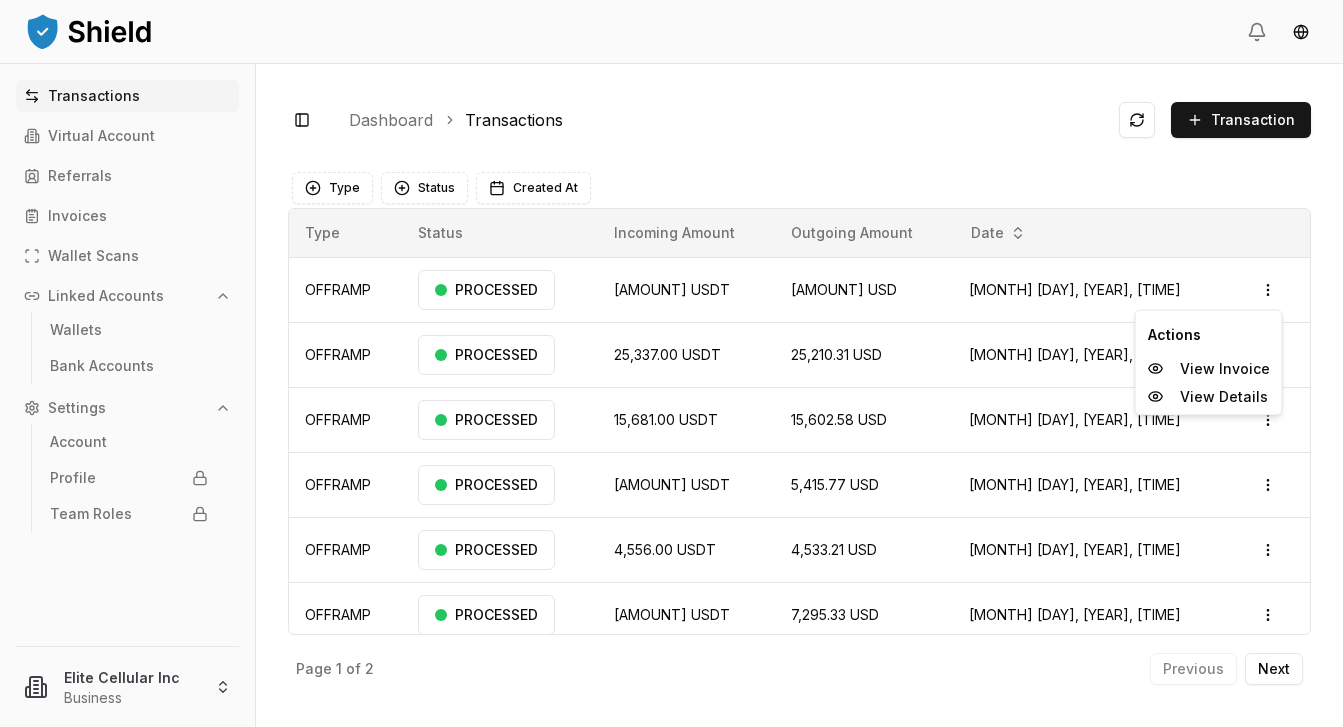 click on "Transactions Virtual Account Referrals Invoices Wallet Scans Linked Accounts Wallets Bank Accounts Settings Account Profile Team Roles Elite Cellular Inc Business Toggle Sidebar Dashboard Transactions   Transaction OFFRAMP   13,950.00 USDT   13,880.25 USD [MONTH] [DAY], [YEAR], [TIME] PROCESSED Open menu OFFRAMP   25,337.00 USDT   25,210.31 USD [MONTH] [DAY], [YEAR], [TIME] PROCESSED Open menu OFFRAMP   15,681.00 USDT   15,602.58 USD [MONTH] [DAY], [YEAR], [TIME] PROCESSED Open menu OFFRAMP   5,443.00 USDT   5,415.77 USD [MONTH] [DAY], [YEAR], [TIME] PROCESSED Open menu OFFRAMP   4,556.00 USDT   4,533.21 USD [MONTH] [DAY], [YEAR], [TIME] PROCESSED Open menu OFFRAMP   7,332.00 USDT   7,295.33 USD [MONTH] [DAY], [YEAR], [TIME] PROCESSED Open menu OFFRAMP   17,630.00 USDT   17,541.85 USD [MONTH] [DAY], [YEAR], [TIME] PROCESSED Open menu OFFRAMP   11,643.00 USDT   11,584.77 USD [MONTH] [DAY], [YEAR], [TIME] PROCESSED Open menu Page 1 of 2 Previous Next Type Status Created At Type Status Incoming Amount Outgoing Amount Date   OFFRAMP   PROCESSED   13,950.00   USDT     USD" at bounding box center [671, 363] 